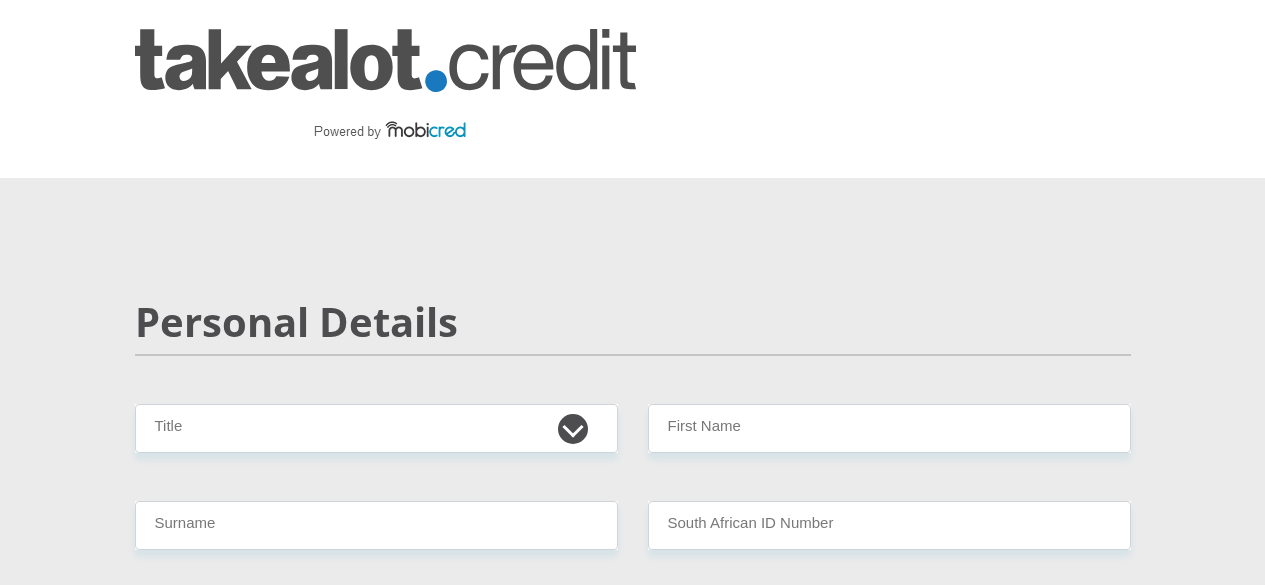 scroll, scrollTop: 0, scrollLeft: 0, axis: both 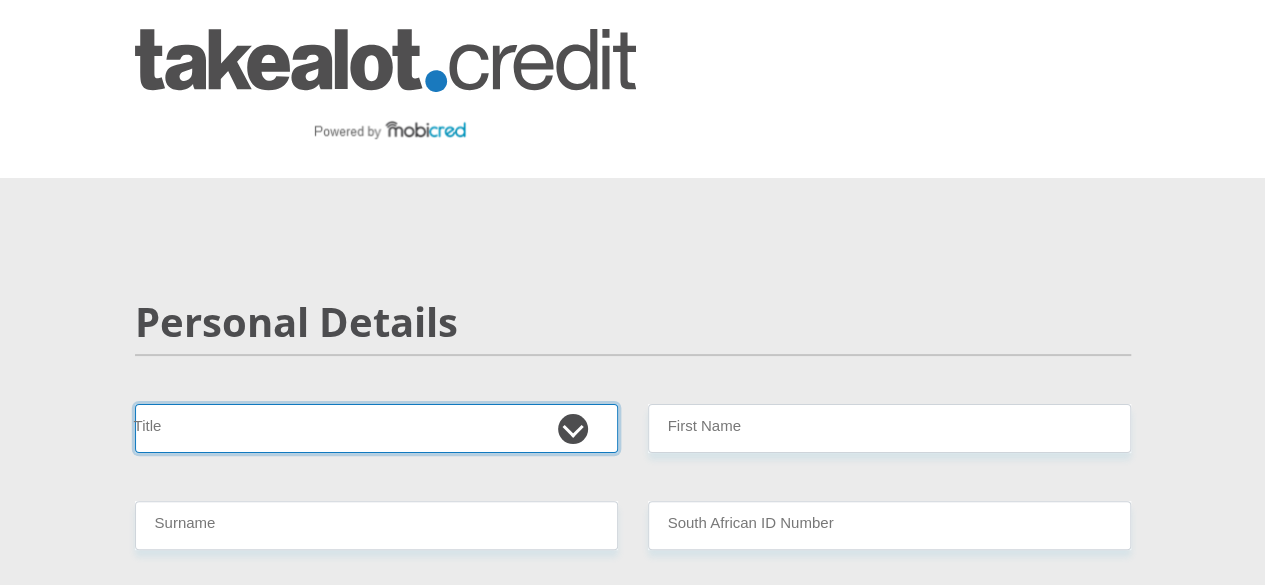 click on "Mr
Ms
Mrs
Dr
Other" at bounding box center (376, 428) 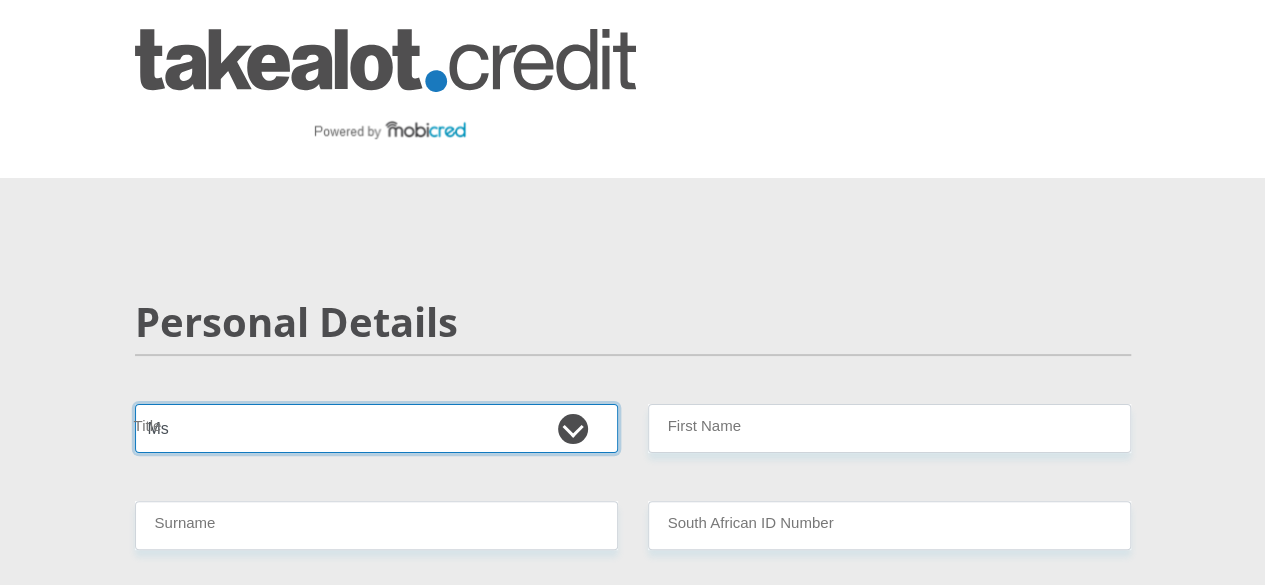 click on "Mr
Ms
Mrs
Dr
Other" at bounding box center (376, 428) 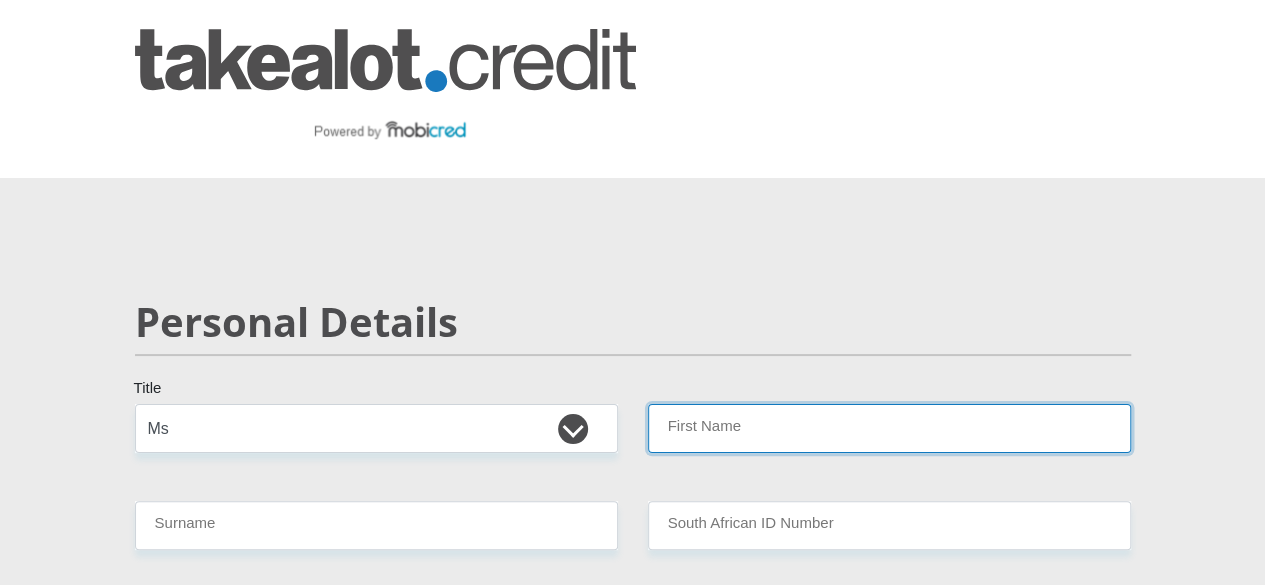 click on "First Name" at bounding box center [889, 428] 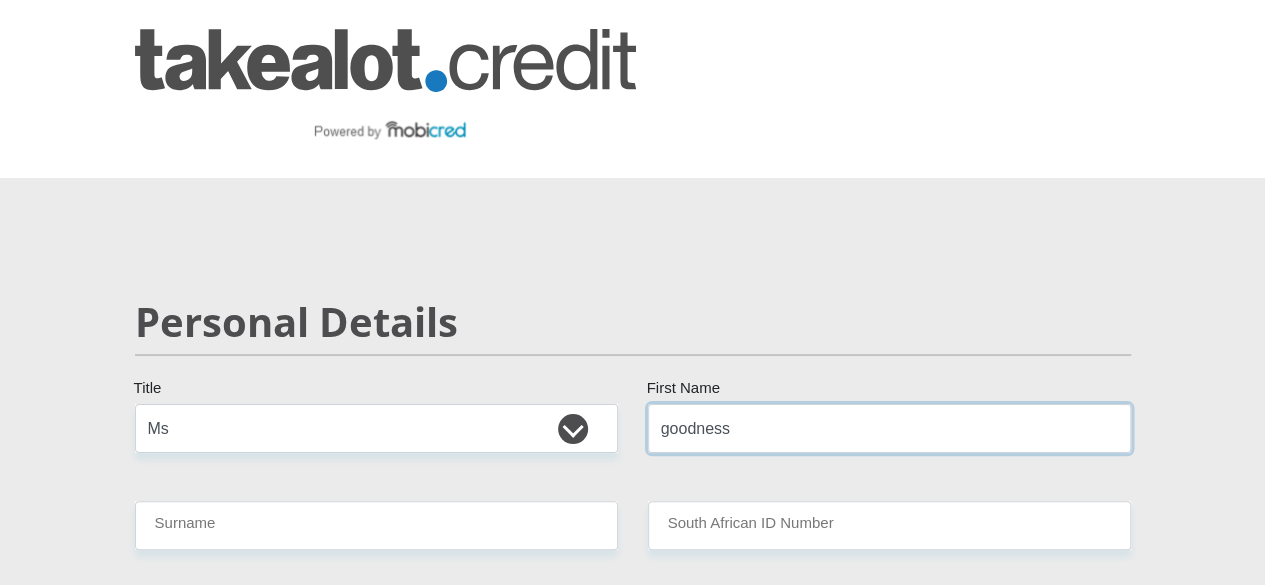 type on "goodness" 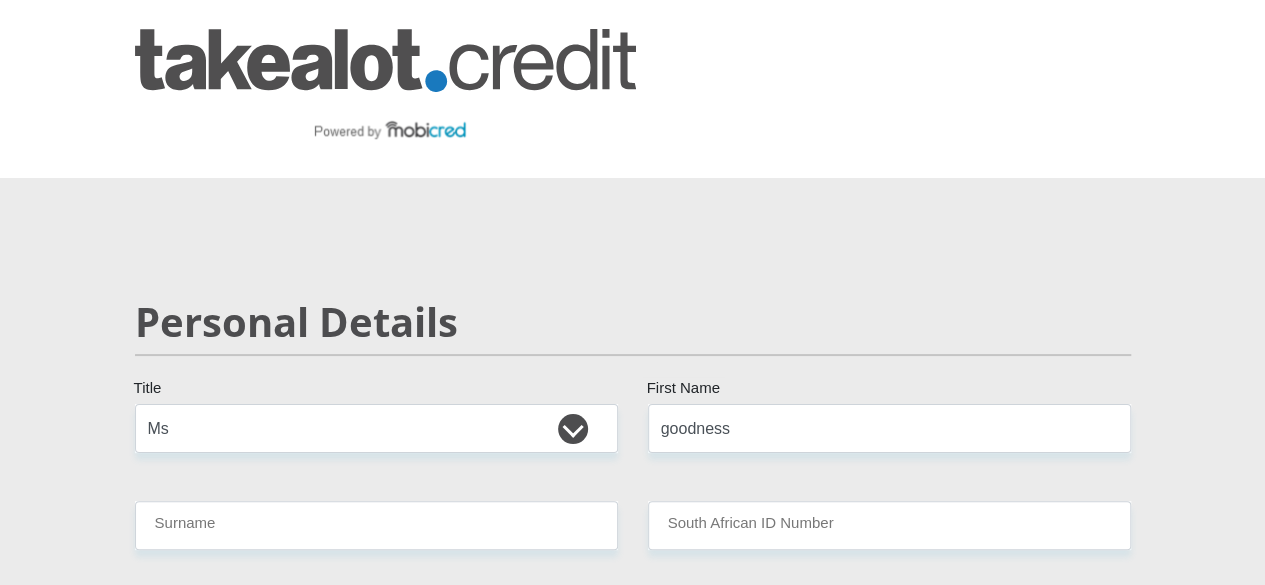 click on "Mr
Ms
Mrs
Dr
Other
Title
goodness
First Name
Ngwenya
Surname
[ID_NUMBER]
South African ID Number
Please input valid ID number
South Africa
Afghanistan
Aland Islands
Albania
Algeria
America Samoa
American Virgin Islands
Andorra
Angola
Anguilla
Antarctica
Antigua and Barbuda
Argentina" at bounding box center (633, 3244) 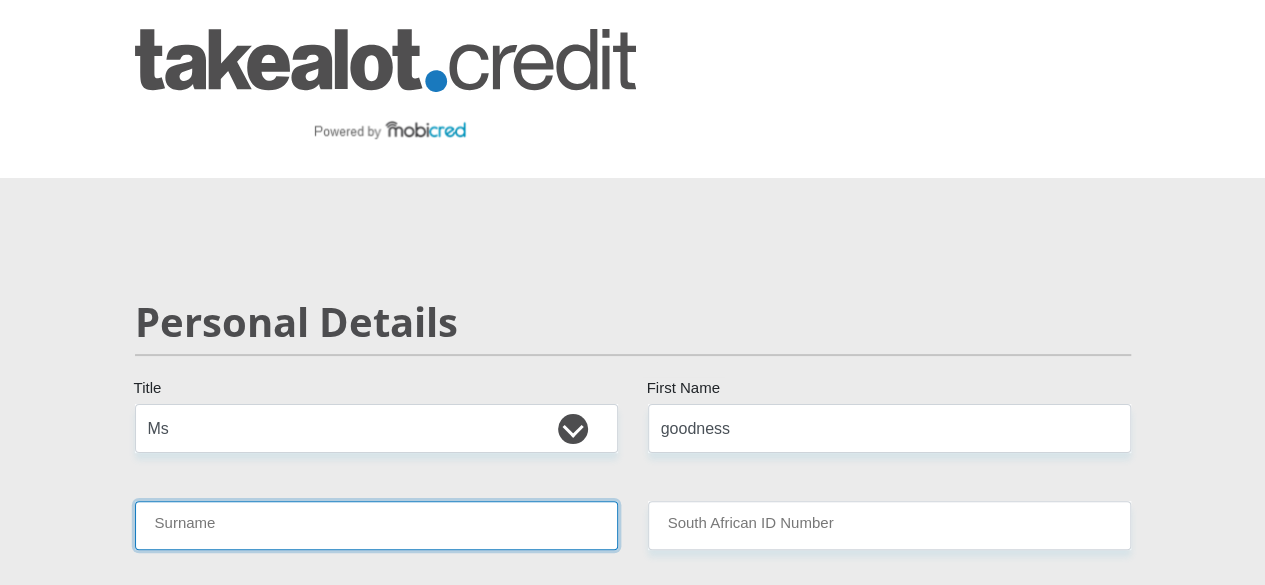 click on "Surname" at bounding box center (376, 525) 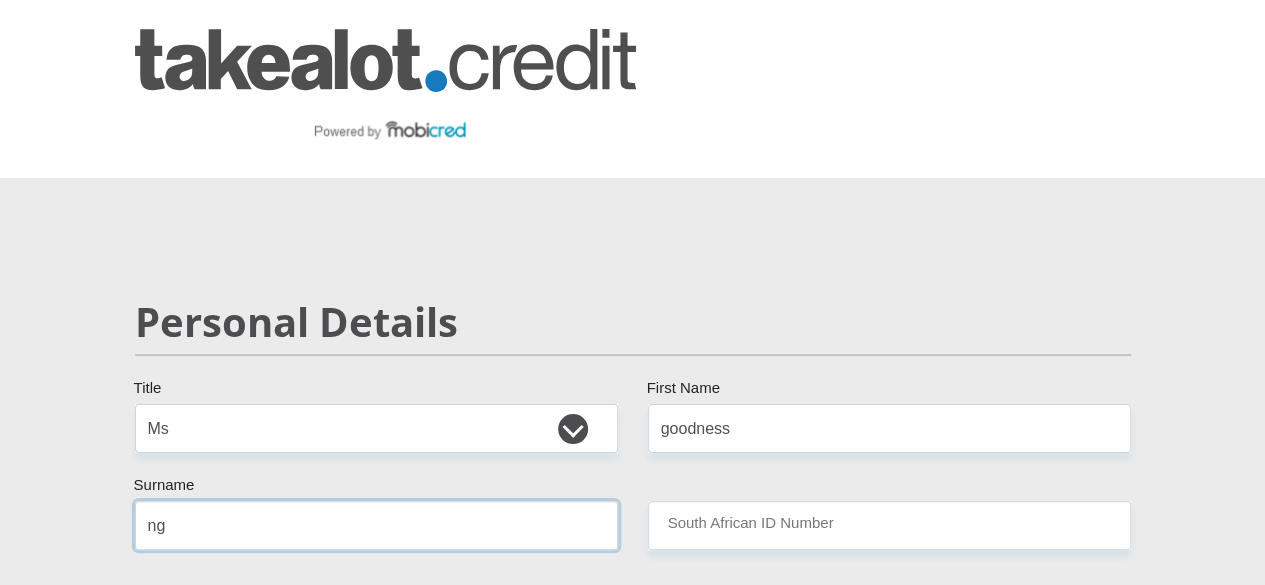 type on "n" 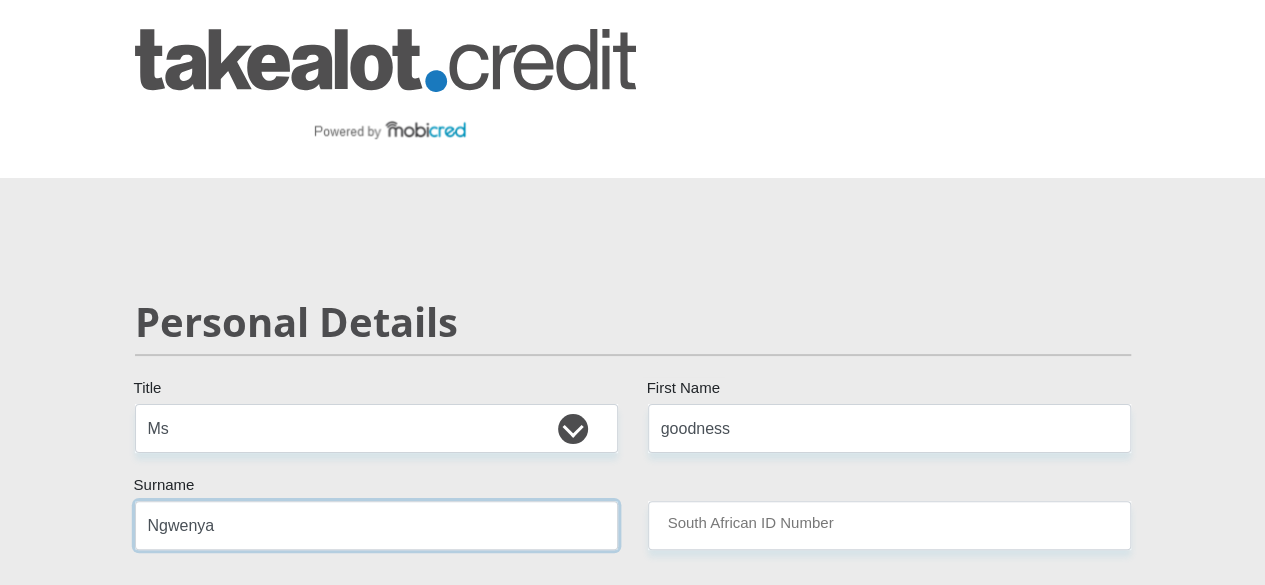 type on "Ngwenya" 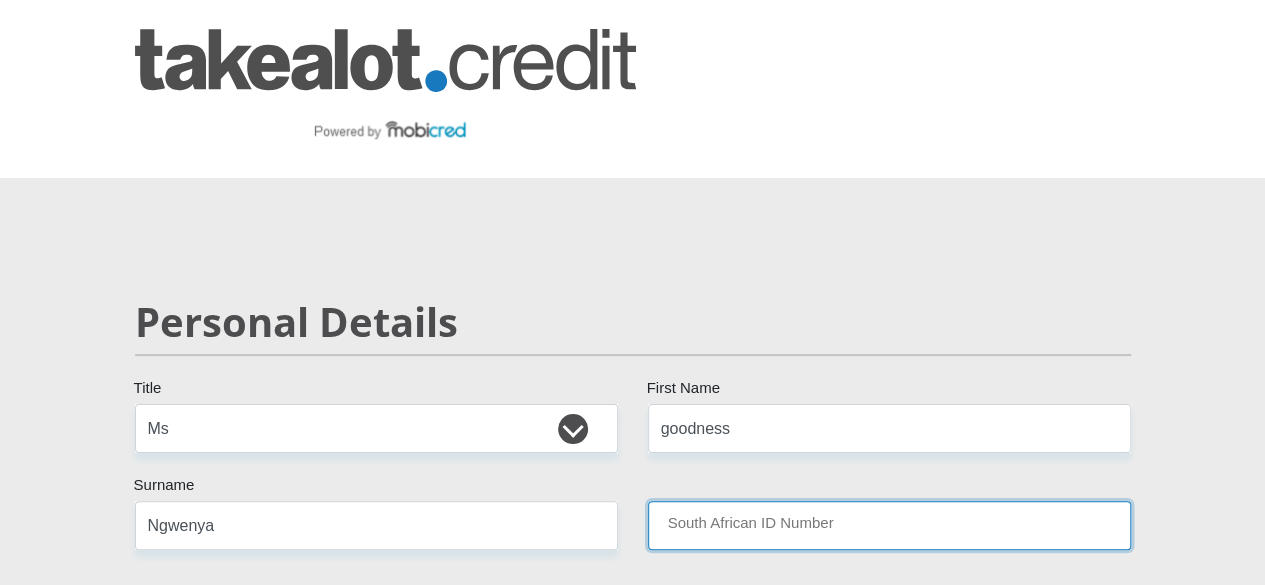 click on "South African ID Number" at bounding box center (889, 525) 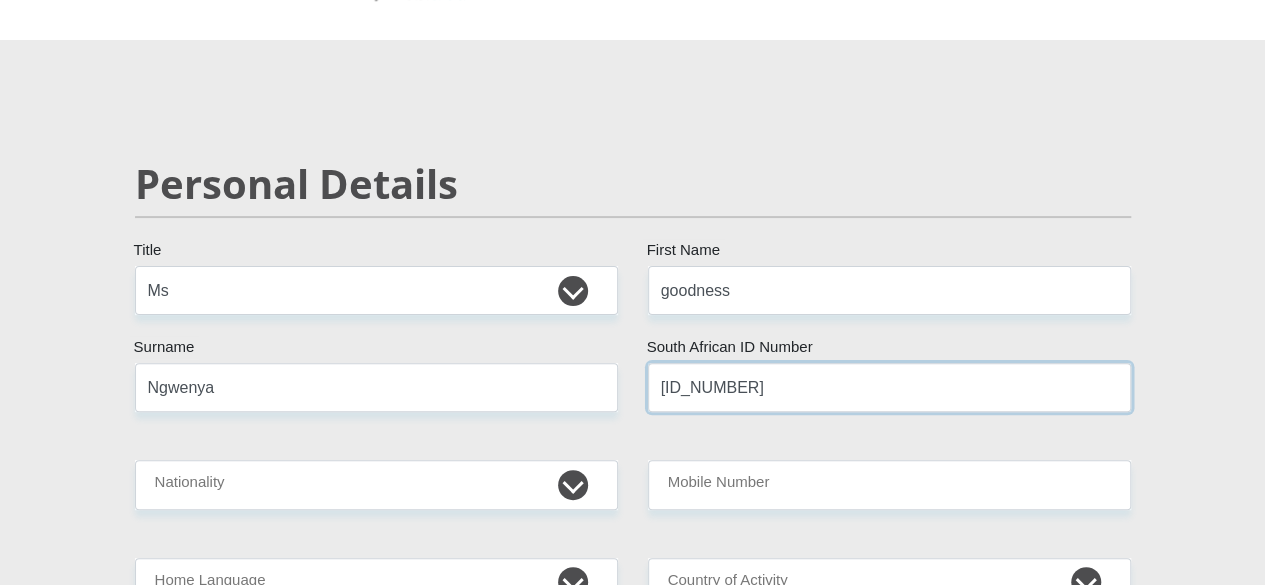 scroll, scrollTop: 160, scrollLeft: 0, axis: vertical 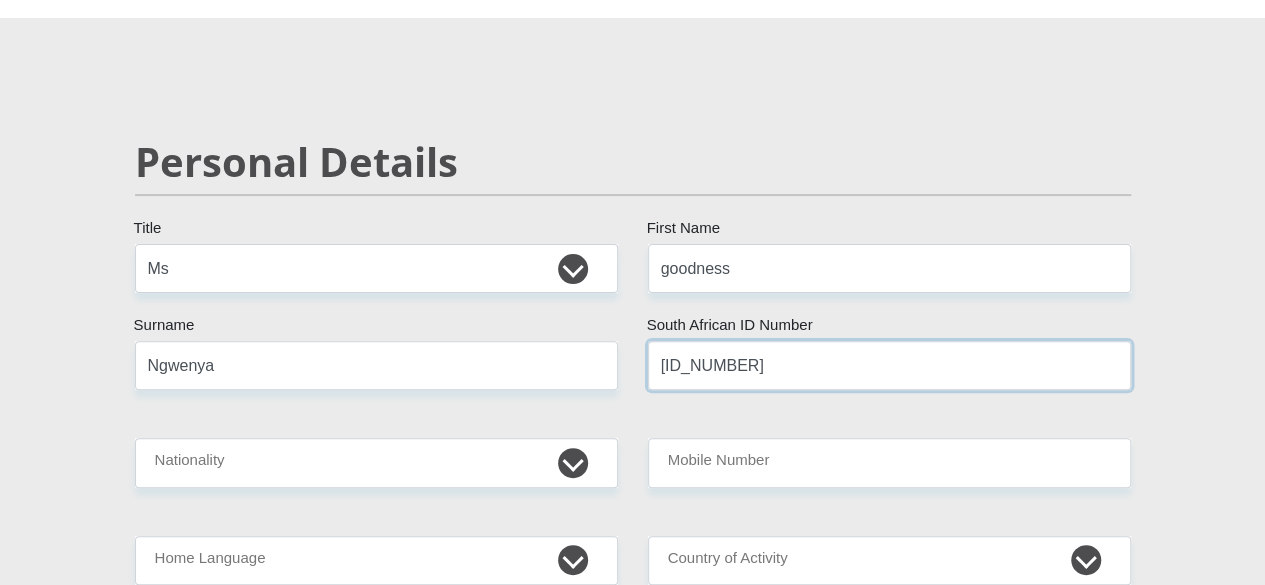type on "[ID_NUMBER]" 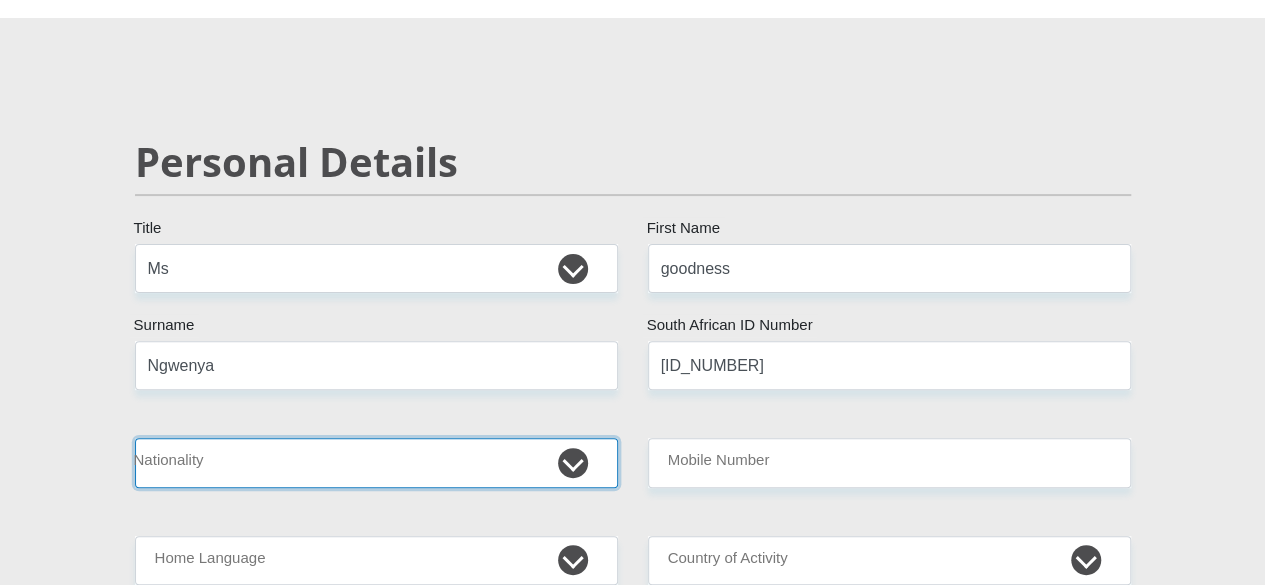 click on "South Africa
Afghanistan
Aland Islands
Albania
Algeria
America Samoa
American Virgin Islands
Andorra
Angola
Anguilla
Antarctica
Antigua and Barbuda
Argentina
Armenia
Aruba
Ascension Island
Australia
Austria
Azerbaijan
Bahamas
Bahrain
Bangladesh
Barbados
Chad" at bounding box center (376, 462) 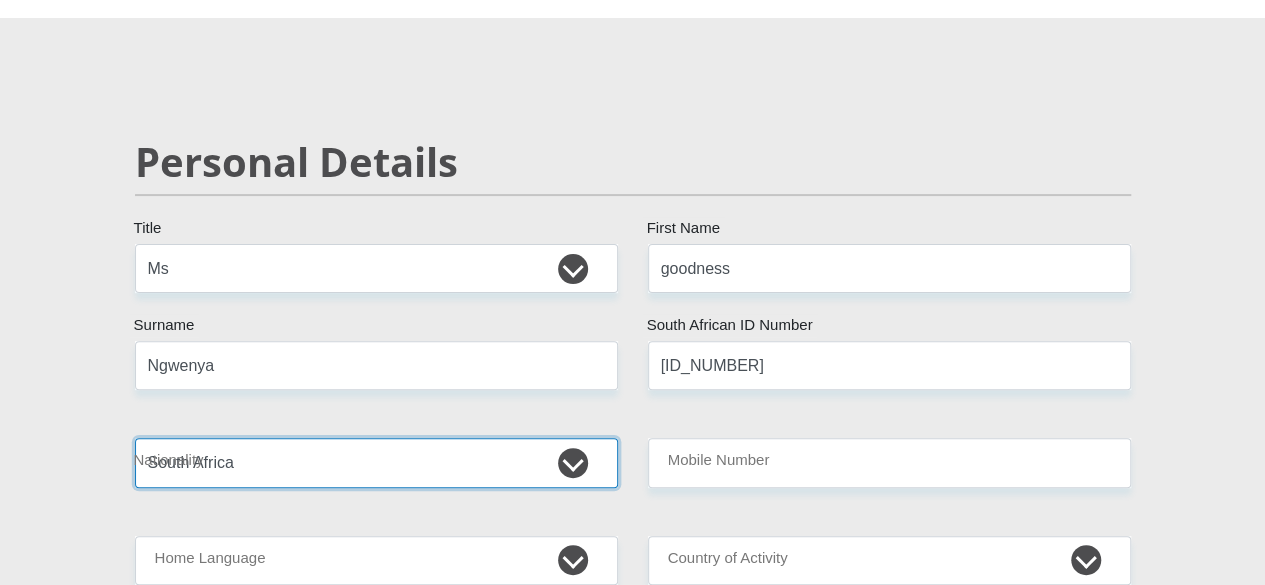 click on "South Africa
Afghanistan
Aland Islands
Albania
Algeria
America Samoa
American Virgin Islands
Andorra
Angola
Anguilla
Antarctica
Antigua and Barbuda
Argentina
Armenia
Aruba
Ascension Island
Australia
Austria
Azerbaijan
Bahamas
Bahrain
Bangladesh
Barbados
Chad" at bounding box center (376, 462) 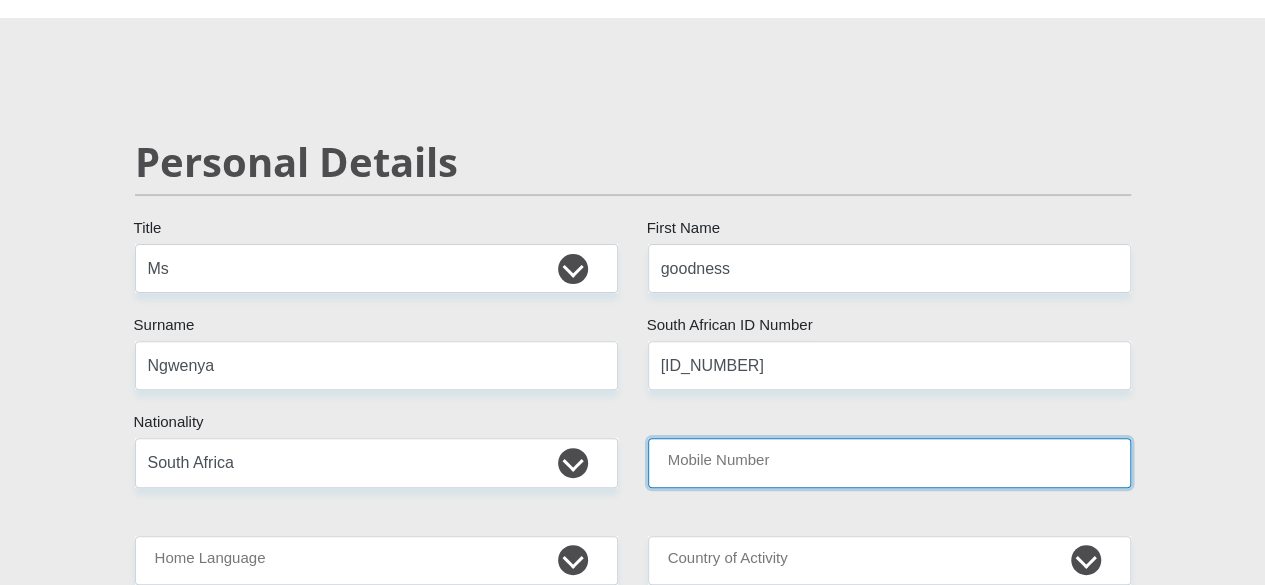 click on "Mobile Number" at bounding box center [889, 462] 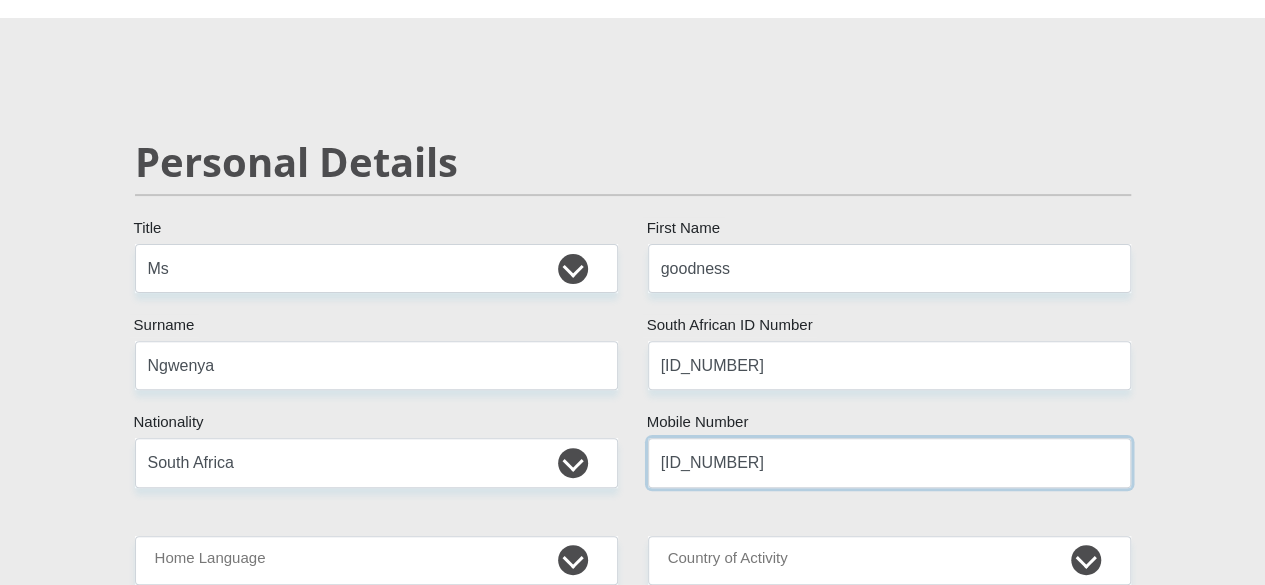 type on "[ID_NUMBER]" 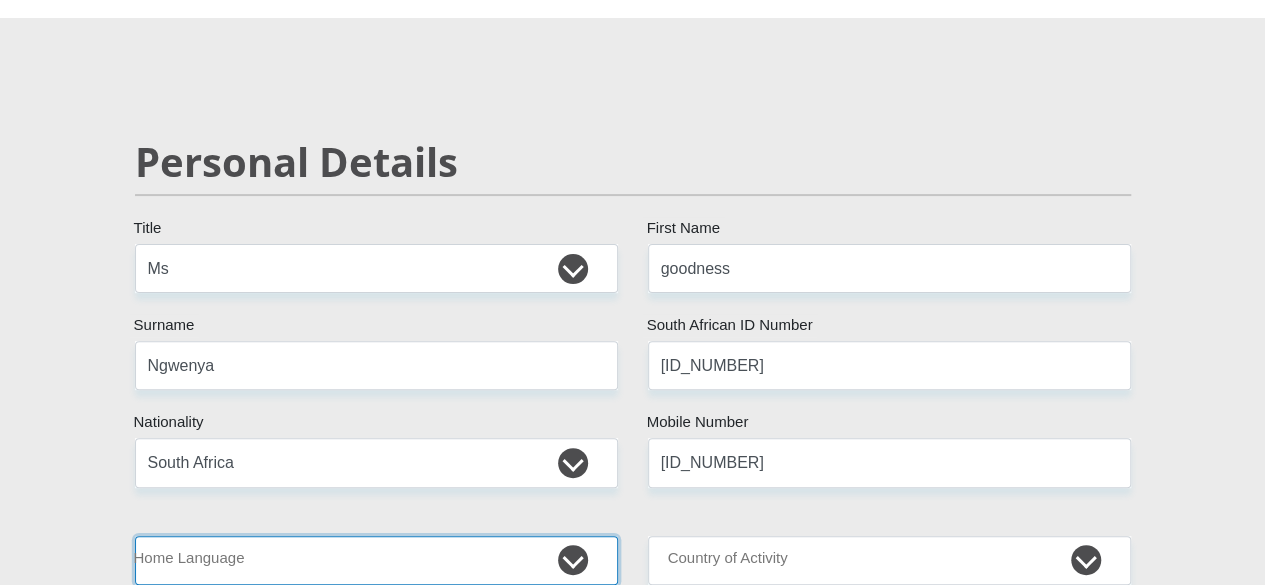click on "Afrikaans
English
Sepedi
South Ndebele
Southern Sotho
Swati
Tsonga
Tswana
Venda
Xhosa
Zulu
Other" at bounding box center [376, 560] 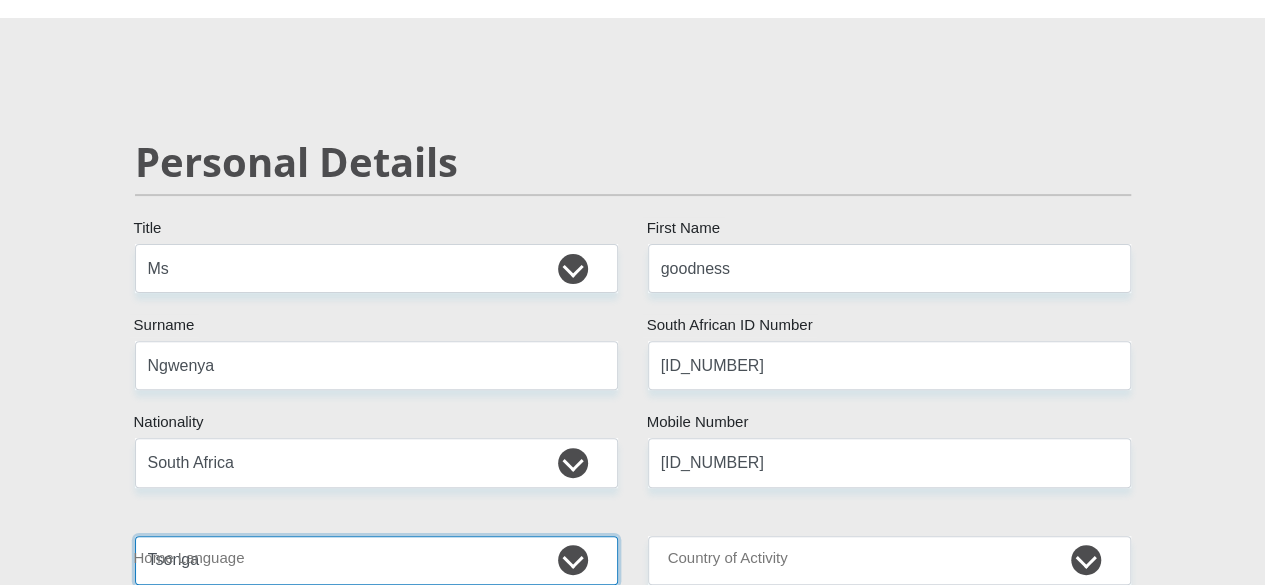 click on "Afrikaans
English
Sepedi
South Ndebele
Southern Sotho
Swati
Tsonga
Tswana
Venda
Xhosa
Zulu
Other" at bounding box center [376, 560] 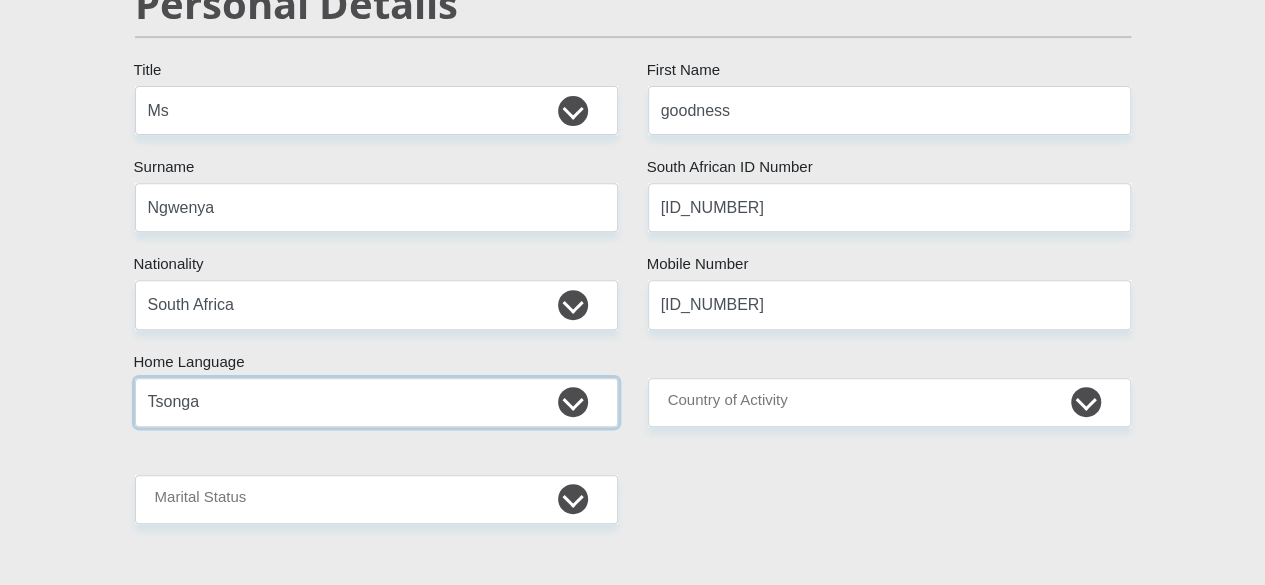 scroll, scrollTop: 320, scrollLeft: 0, axis: vertical 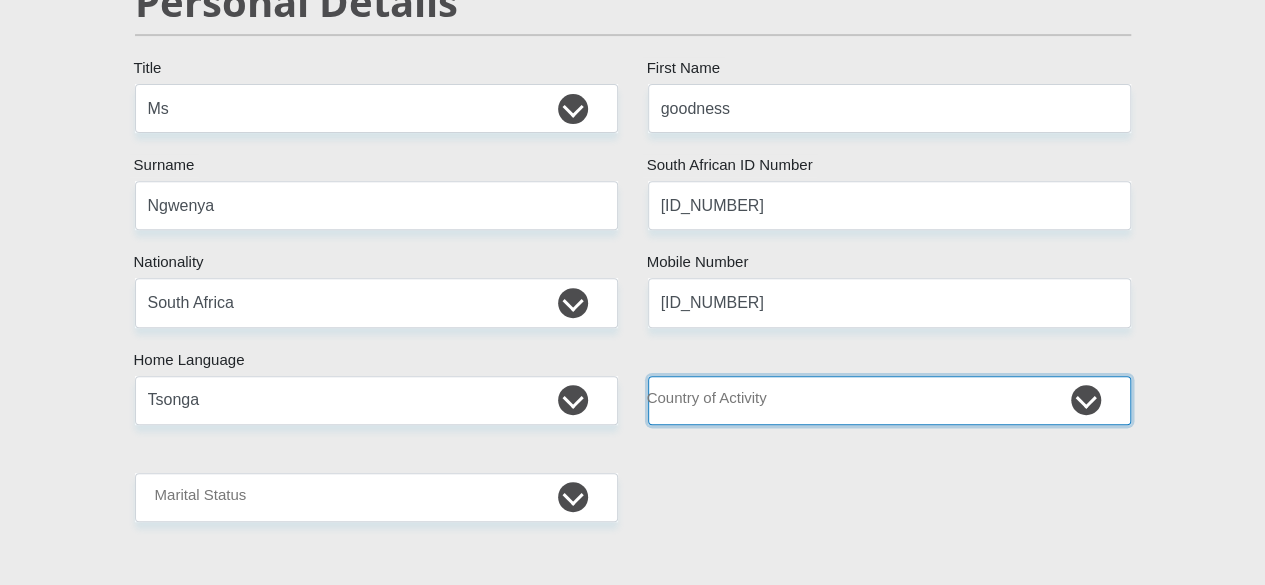 click on "South Africa
Afghanistan
Aland Islands
Albania
Algeria
America Samoa
American Virgin Islands
Andorra
Angola
Anguilla
Antarctica
Antigua and Barbuda
Argentina
Armenia
Aruba
Ascension Island
Australia
Austria
Azerbaijan
Chad" at bounding box center (889, 400) 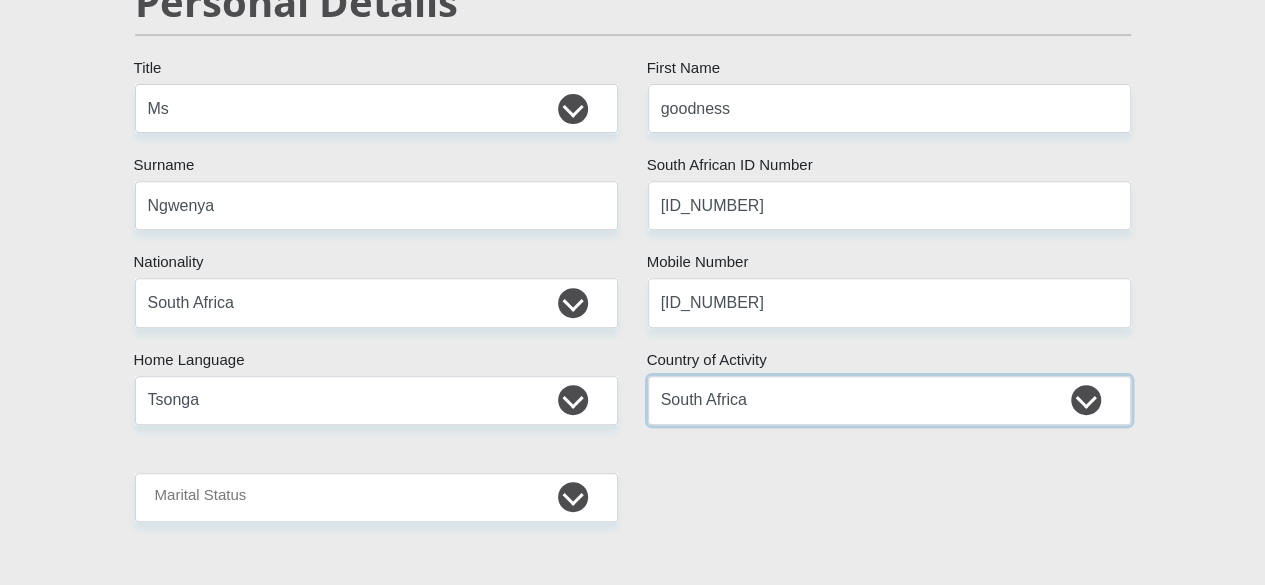 click on "South Africa
Afghanistan
Aland Islands
Albania
Algeria
America Samoa
American Virgin Islands
Andorra
Angola
Anguilla
Antarctica
Antigua and Barbuda
Argentina
Armenia
Aruba
Ascension Island
Australia
Austria
Azerbaijan
Chad" at bounding box center (889, 400) 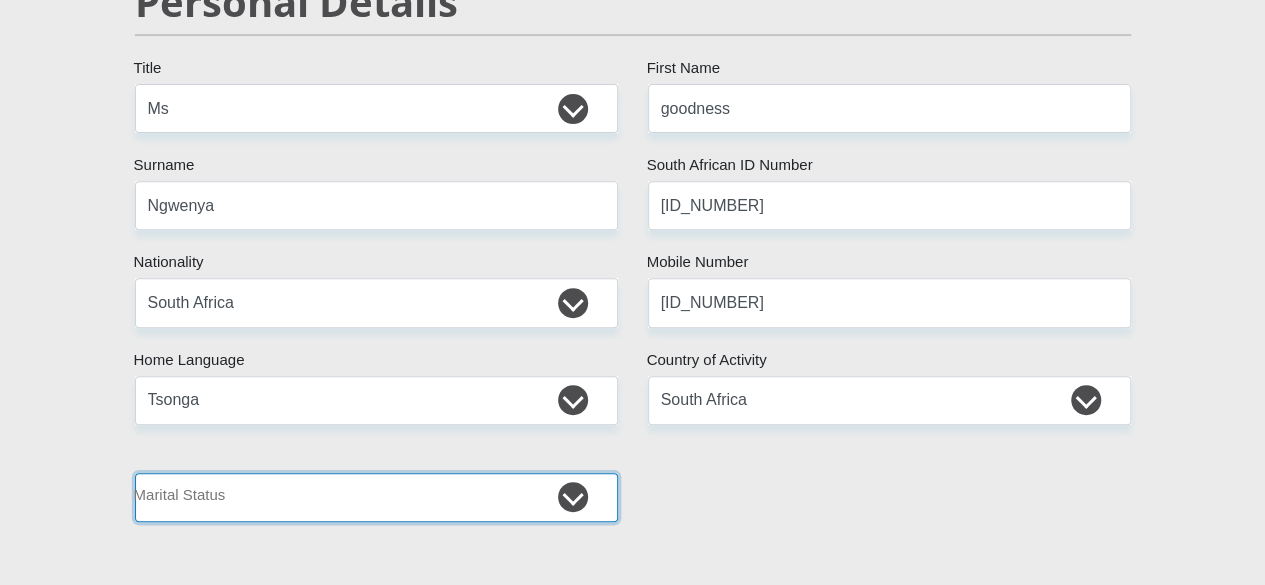 click on "Married ANC
Single
Divorced
Widowed
Married COP or Customary Law" at bounding box center (376, 497) 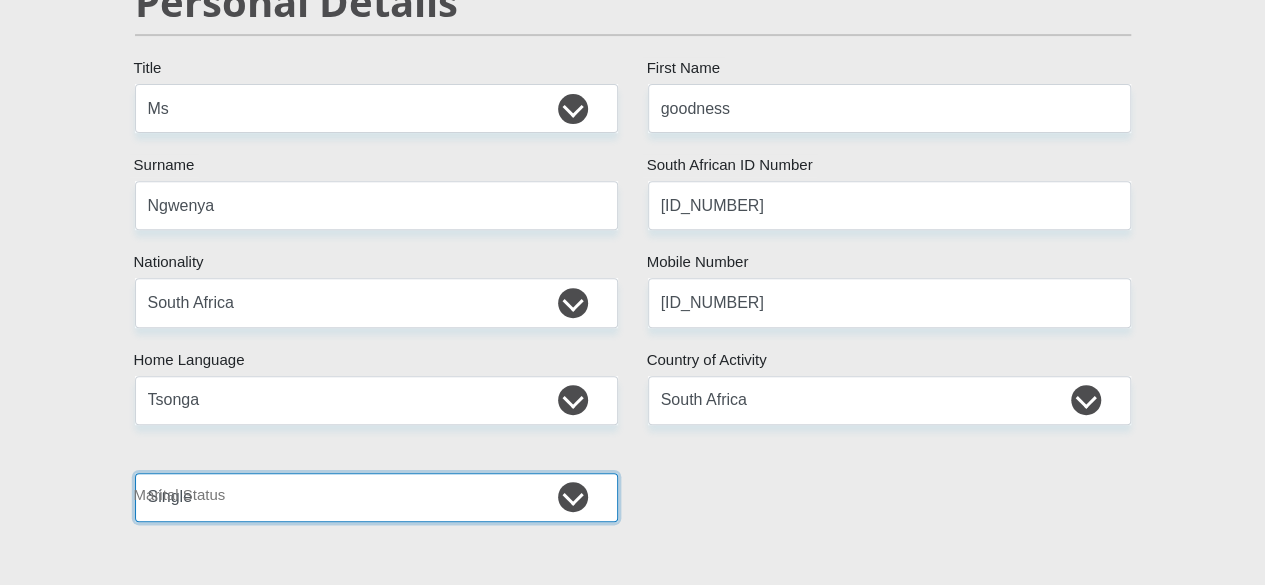 click on "Married ANC
Single
Divorced
Widowed
Married COP or Customary Law" at bounding box center (376, 497) 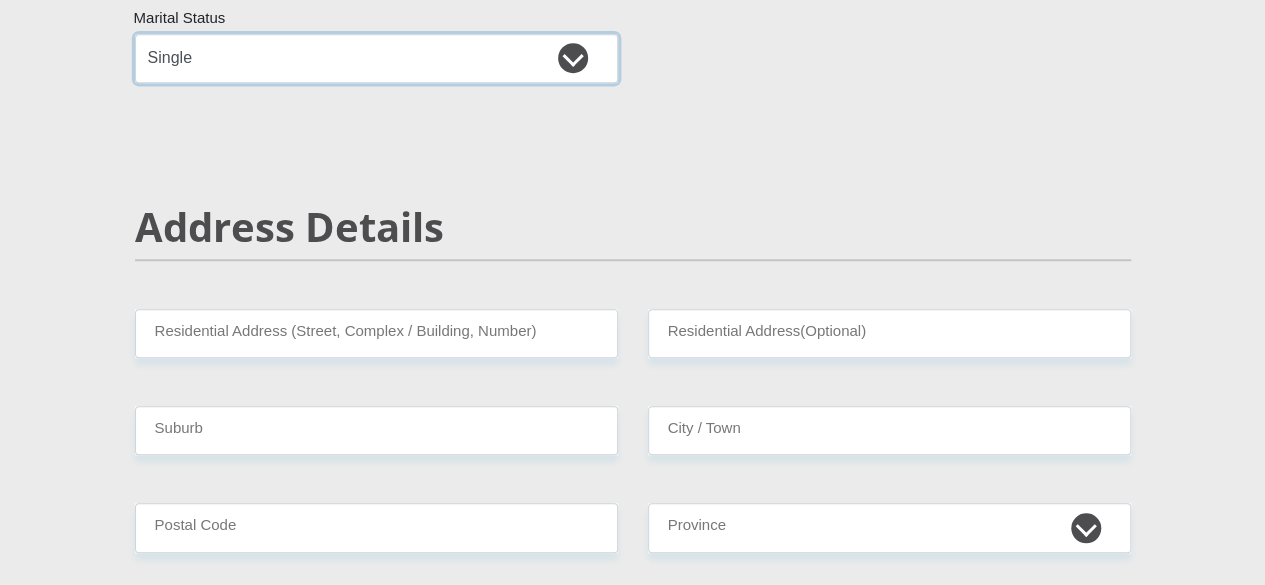 scroll, scrollTop: 760, scrollLeft: 0, axis: vertical 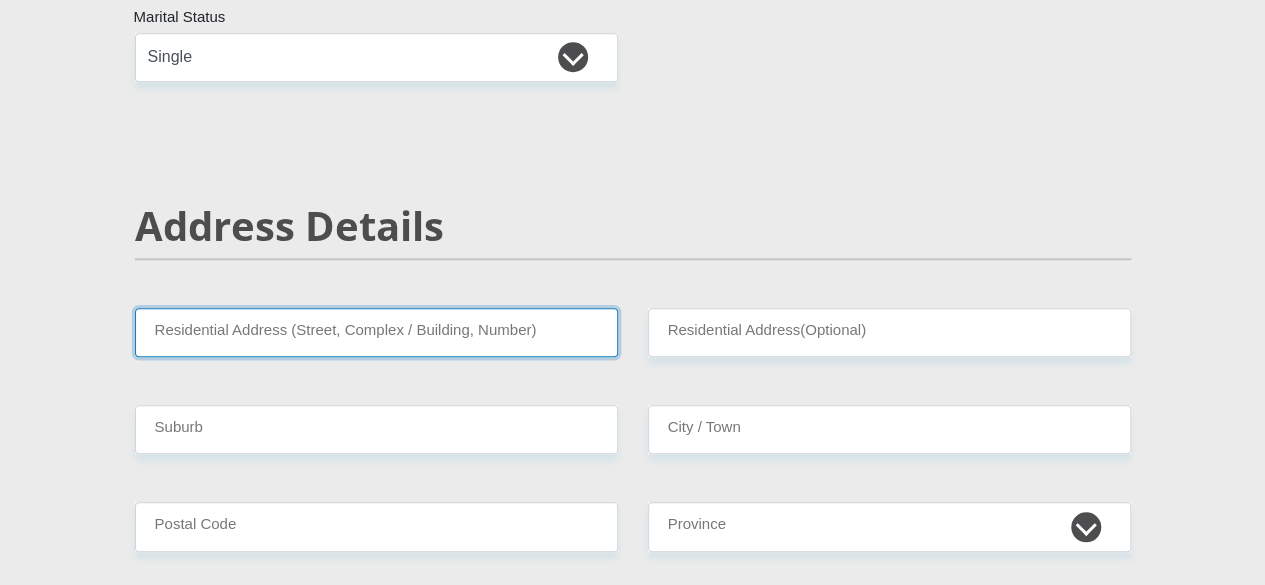 click on "Residential Address (Street, Complex / Building, Number)" at bounding box center [376, 332] 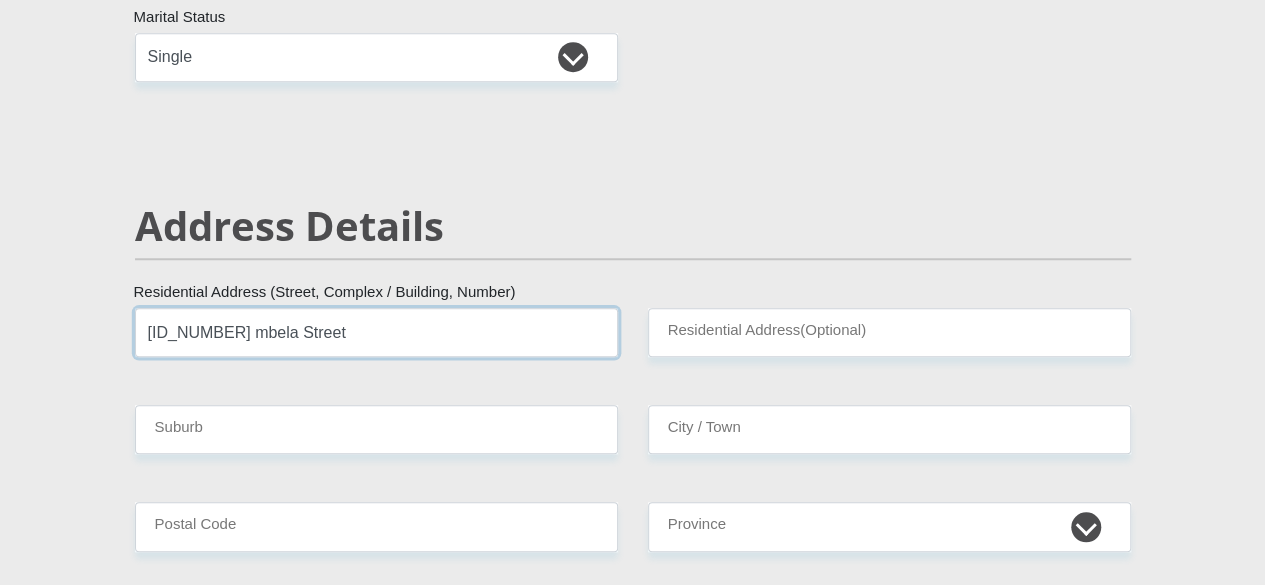 type on "[ID_NUMBER] mbela Street" 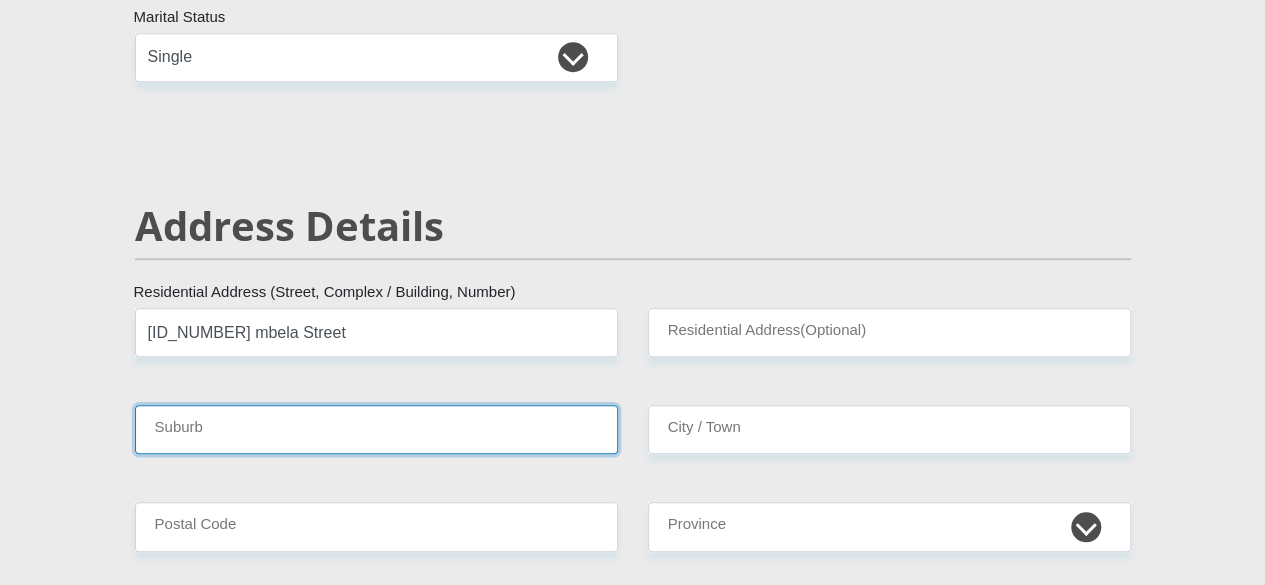 click on "Suburb" at bounding box center [376, 429] 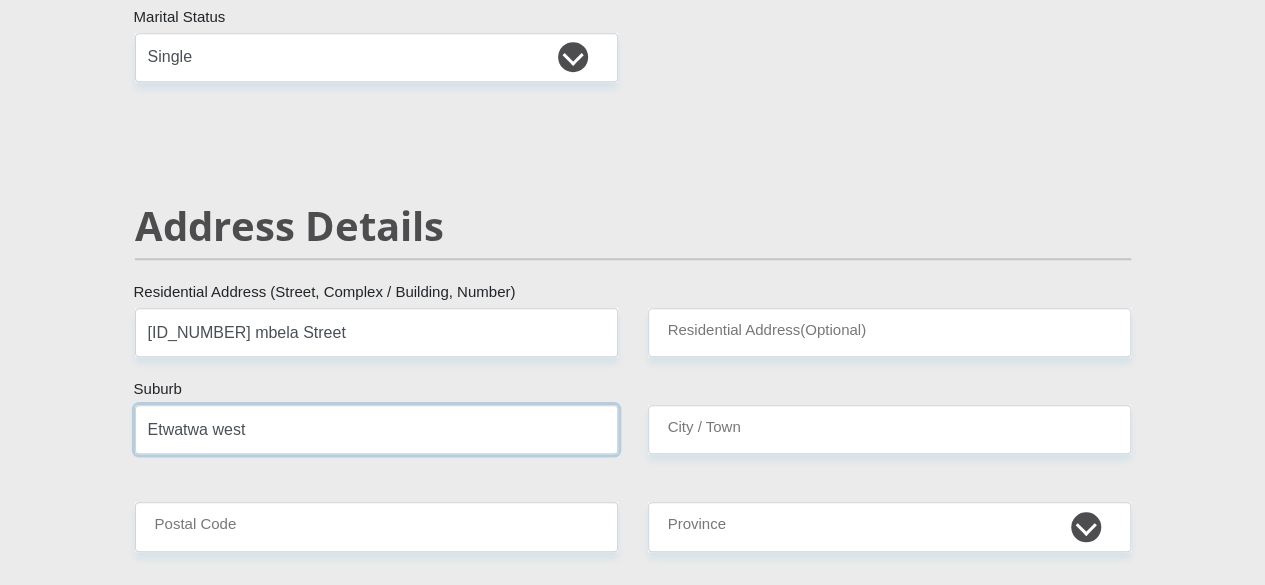 type on "Etwatwa west" 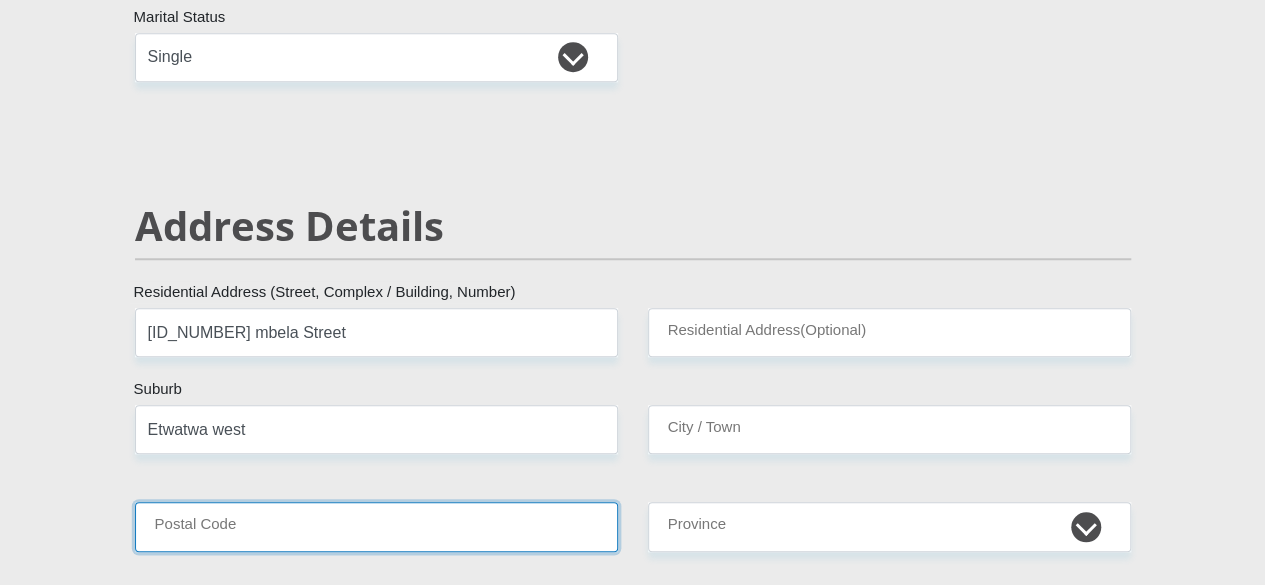 click on "Postal Code" at bounding box center (376, 526) 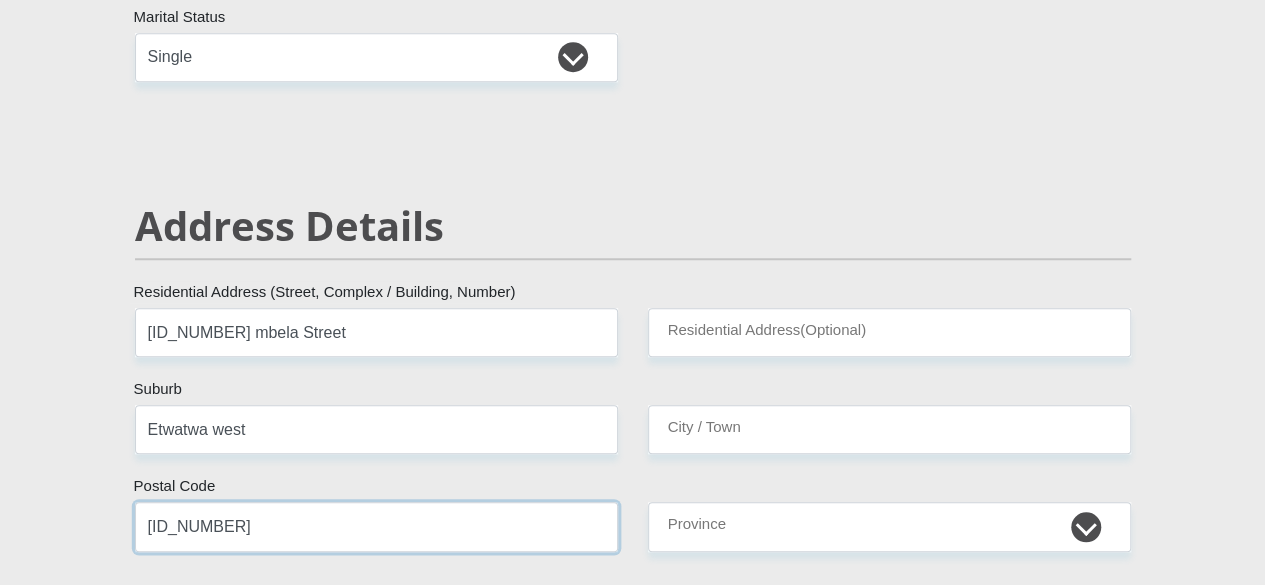 type on "[ID_NUMBER]" 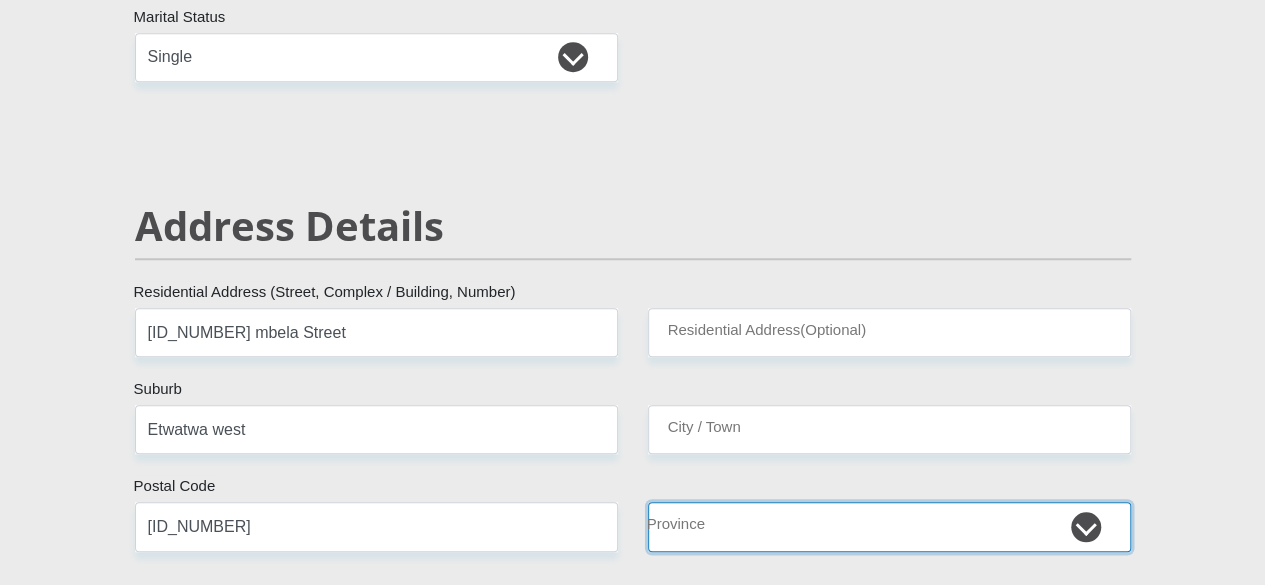 click on "Eastern Cape
Free State
Gauteng
KwaZulu-Natal
Limpopo
Mpumalanga
Northern Cape
North West
Western Cape" at bounding box center (889, 526) 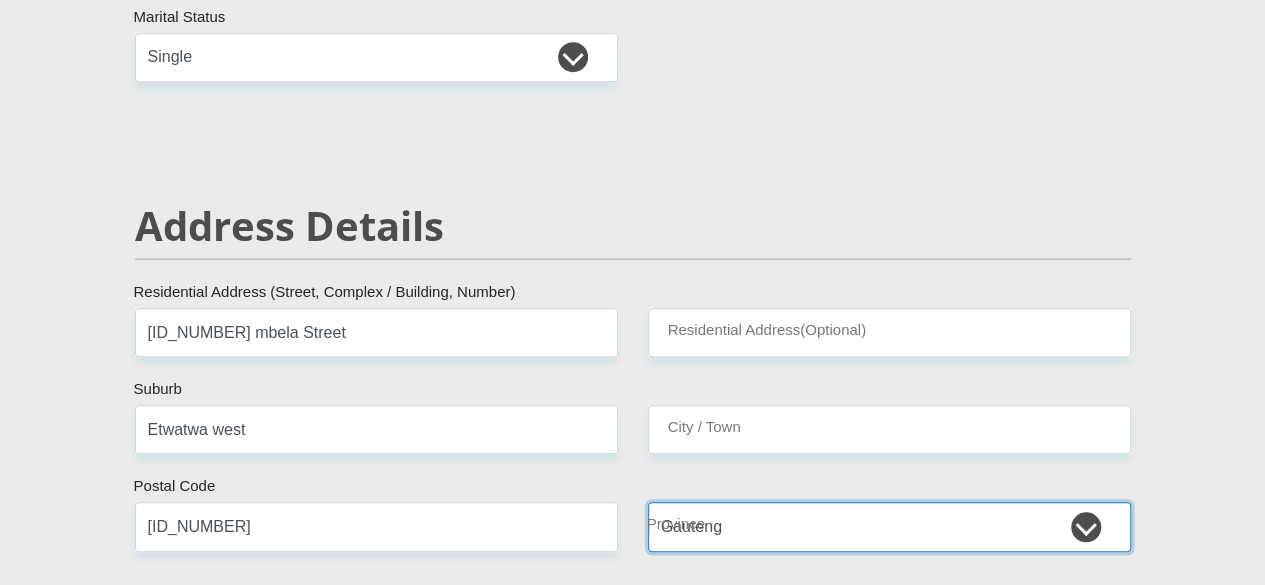click on "Eastern Cape
Free State
Gauteng
KwaZulu-Natal
Limpopo
Mpumalanga
Northern Cape
North West
Western Cape" at bounding box center [889, 526] 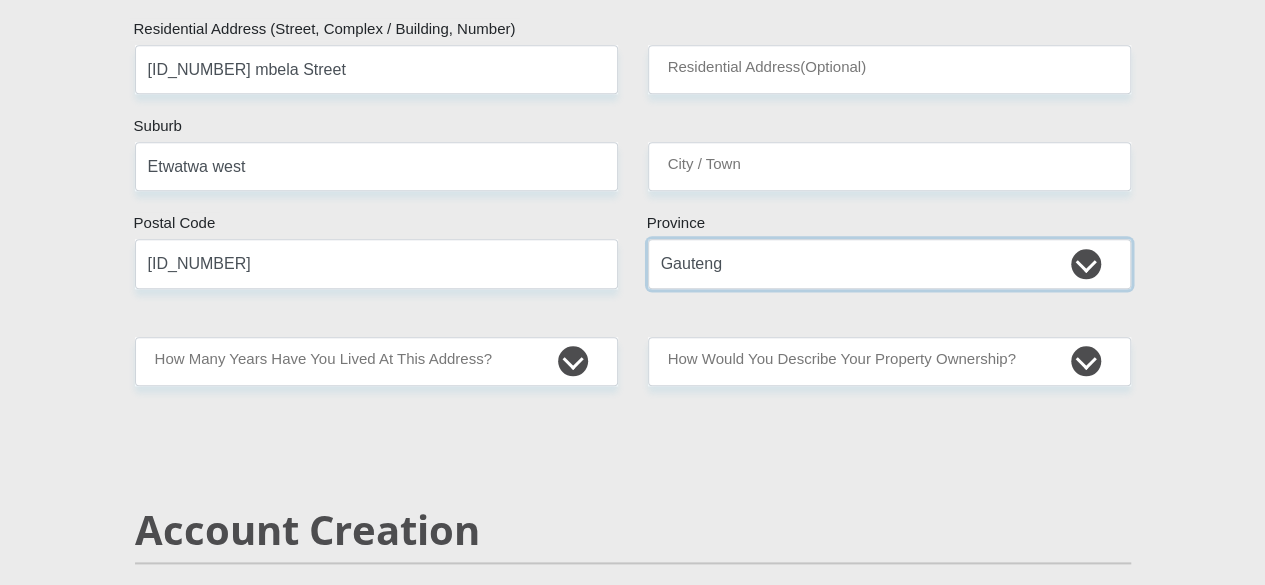 scroll, scrollTop: 1040, scrollLeft: 0, axis: vertical 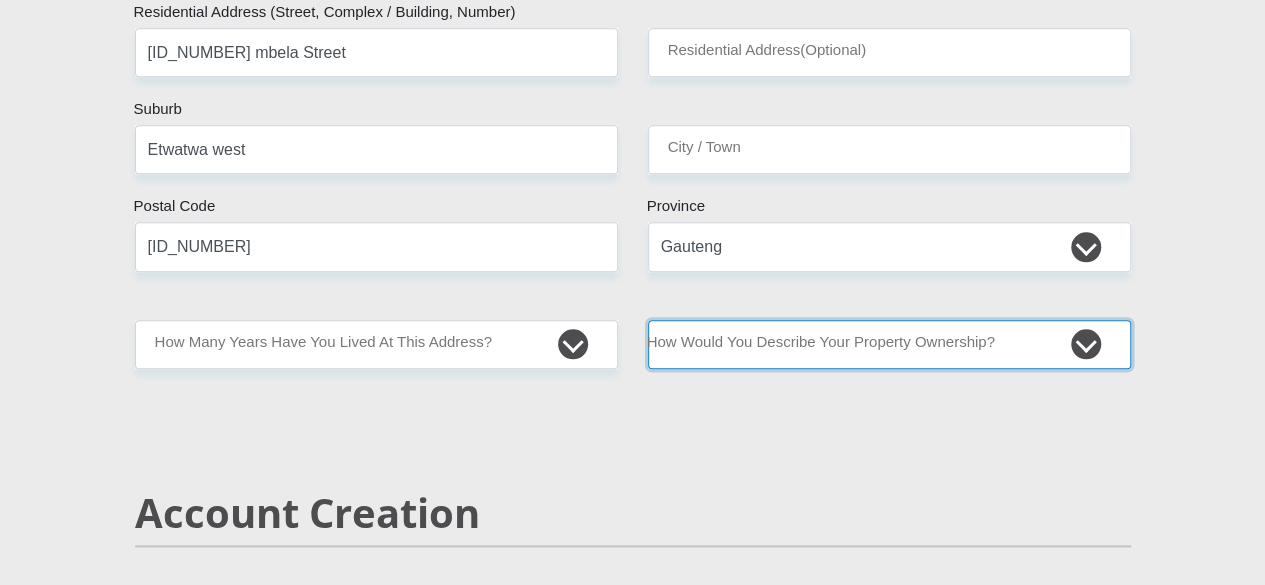 click on "Owned
Rented
Family Owned
Company Dwelling" at bounding box center [889, 344] 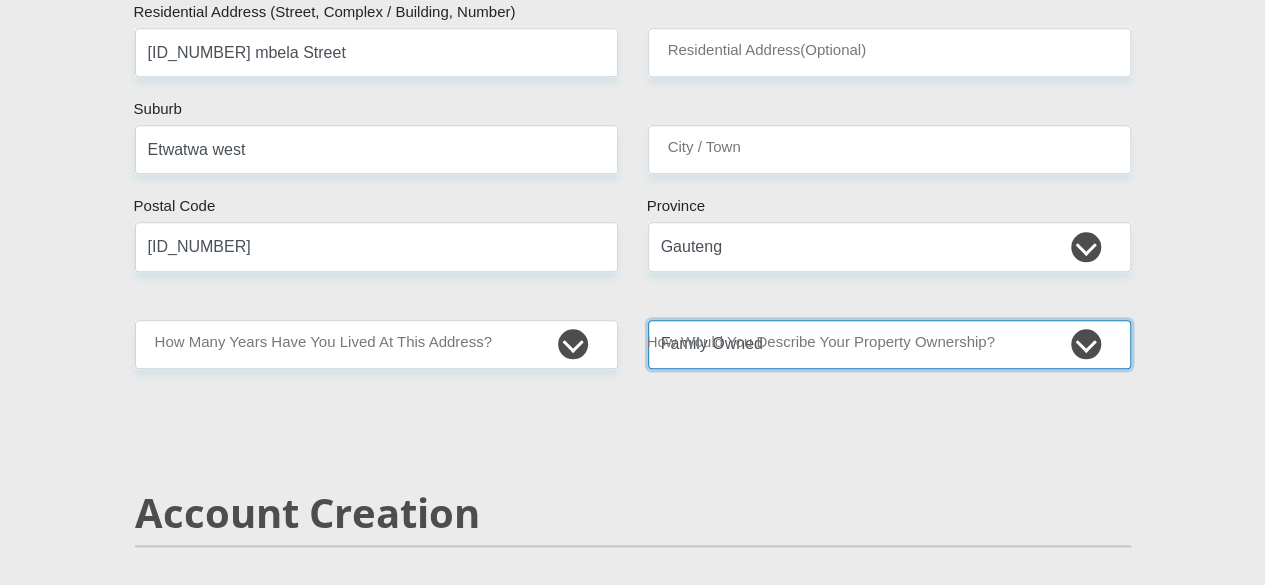 click on "Owned
Rented
Family Owned
Company Dwelling" at bounding box center (889, 344) 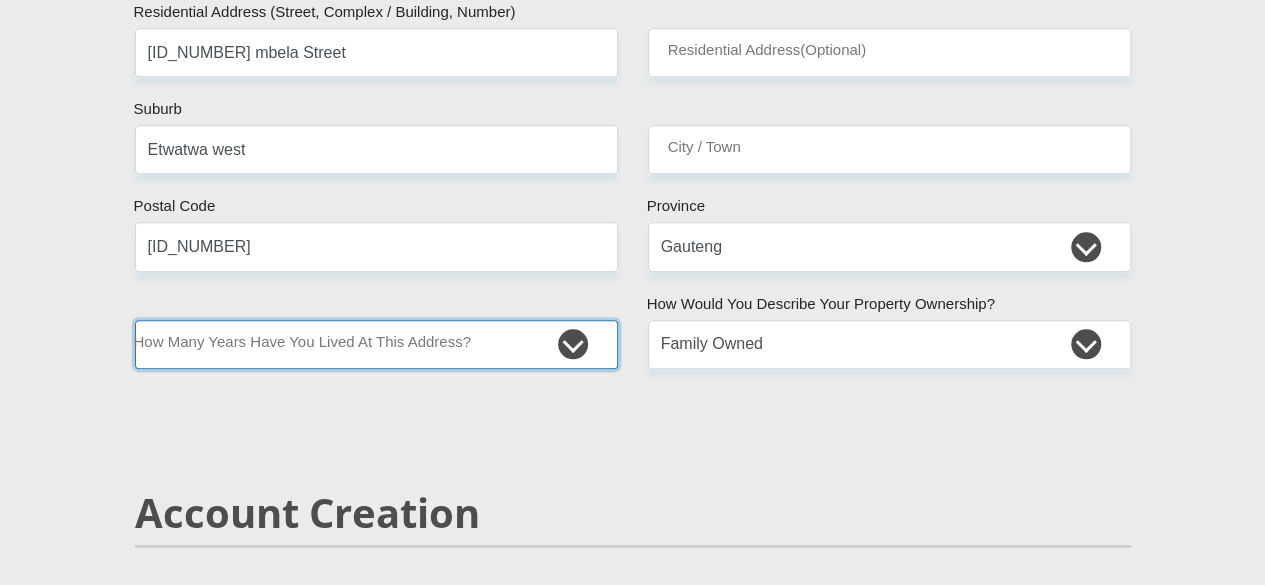 click on "less than 1 year
1-3 years
3-5 years
5+ years" at bounding box center (376, 344) 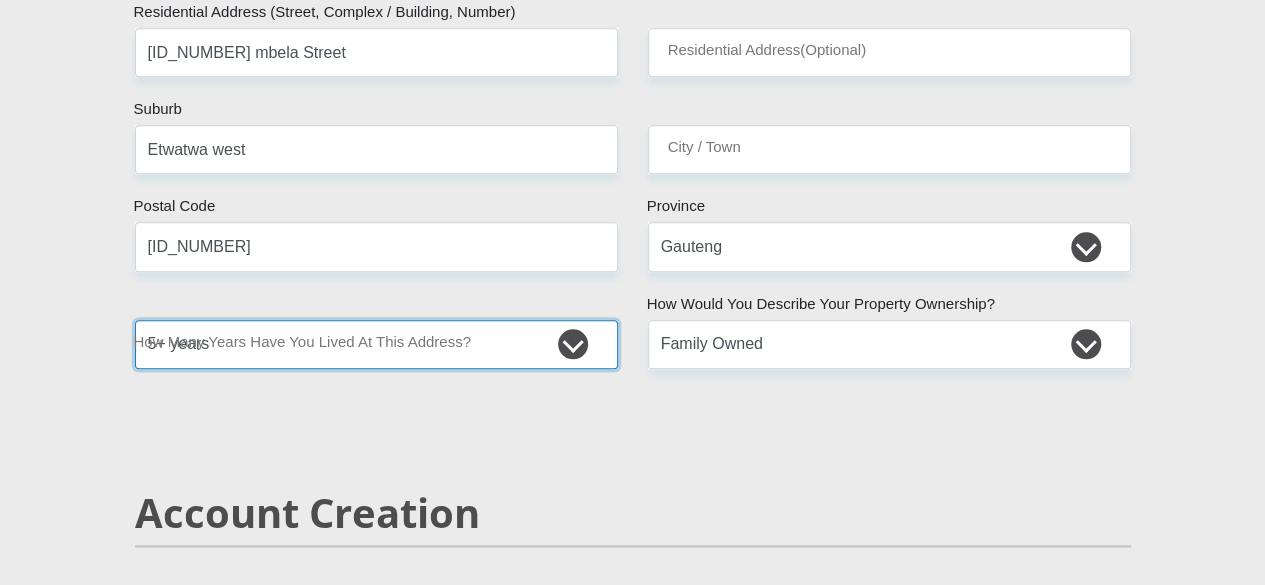 click on "less than 1 year
1-3 years
3-5 years
5+ years" at bounding box center (376, 344) 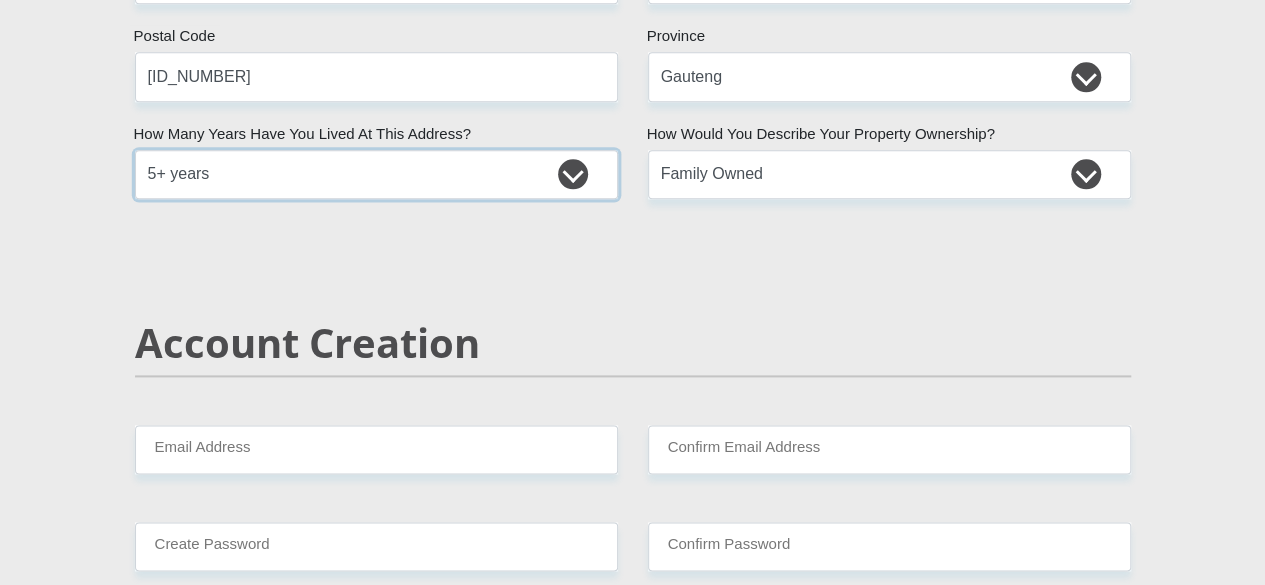 scroll, scrollTop: 1240, scrollLeft: 0, axis: vertical 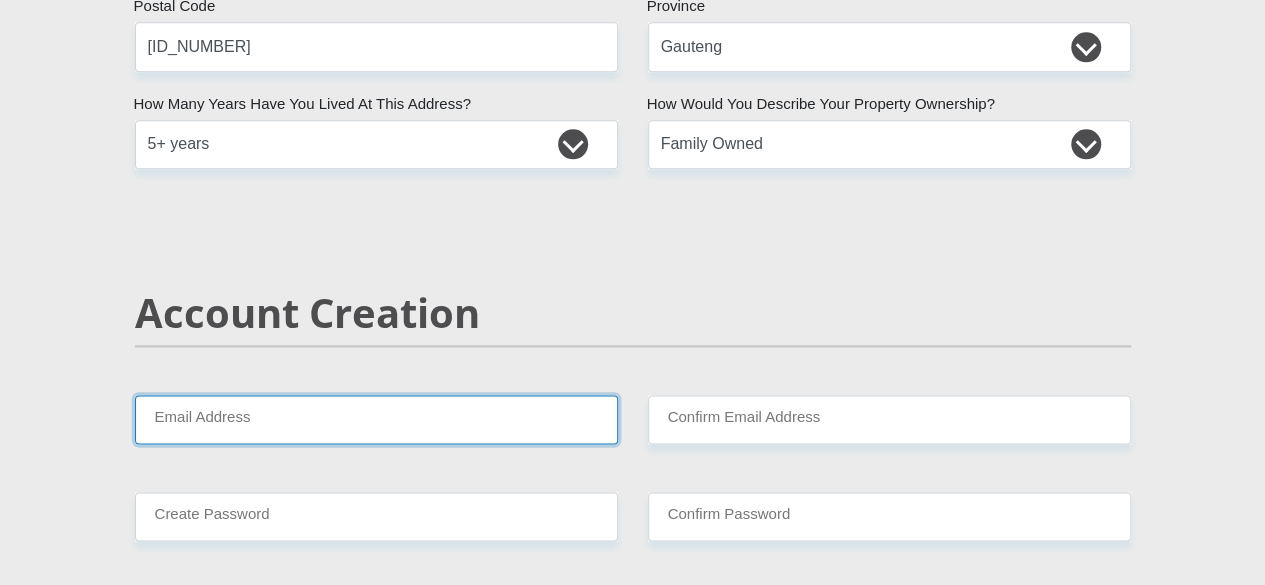 click on "Email Address" at bounding box center [376, 419] 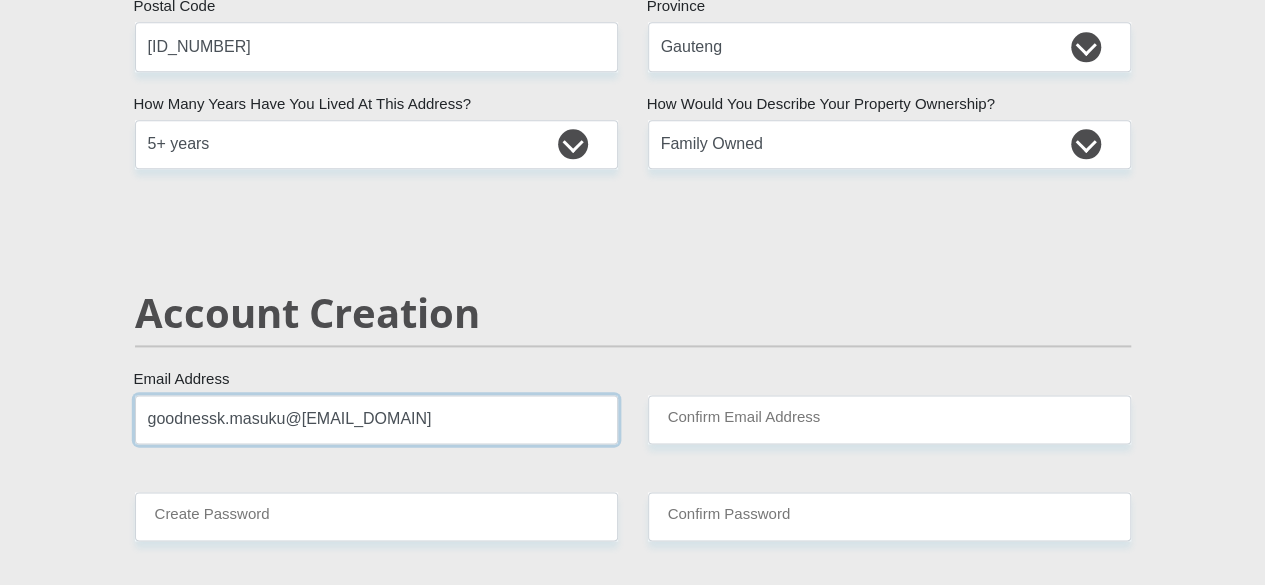 type on "goodnessk.masuku@[EMAIL_DOMAIN]" 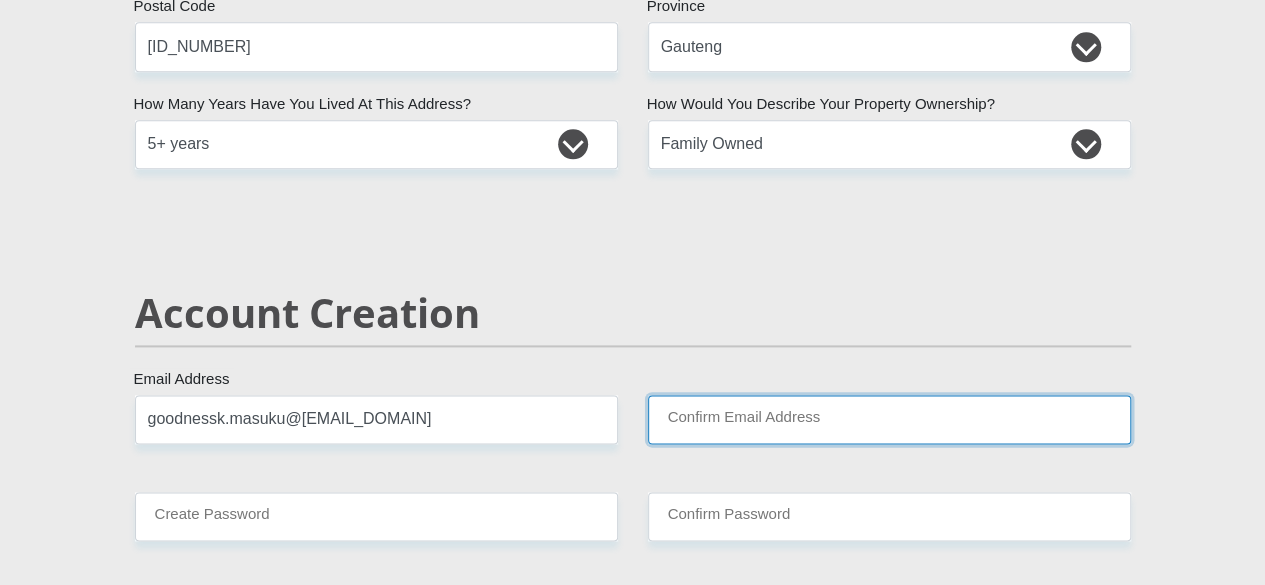 click on "Confirm Email Address" at bounding box center (889, 419) 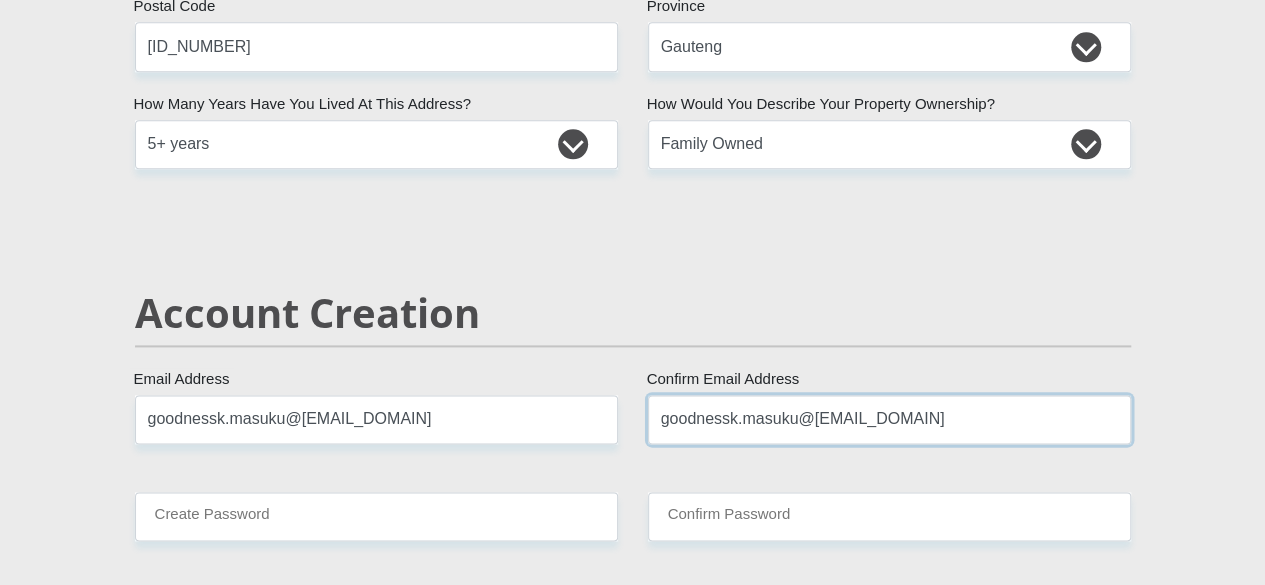 type on "goodnessk.masuku@[EMAIL_DOMAIN]" 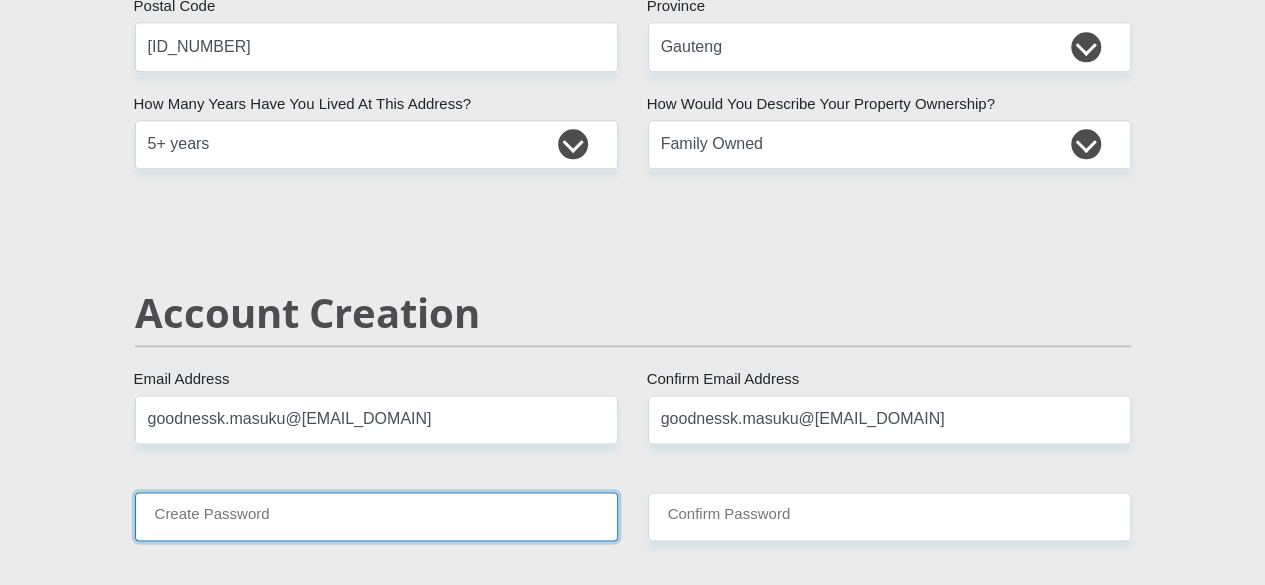 click on "Create Password" at bounding box center [376, 516] 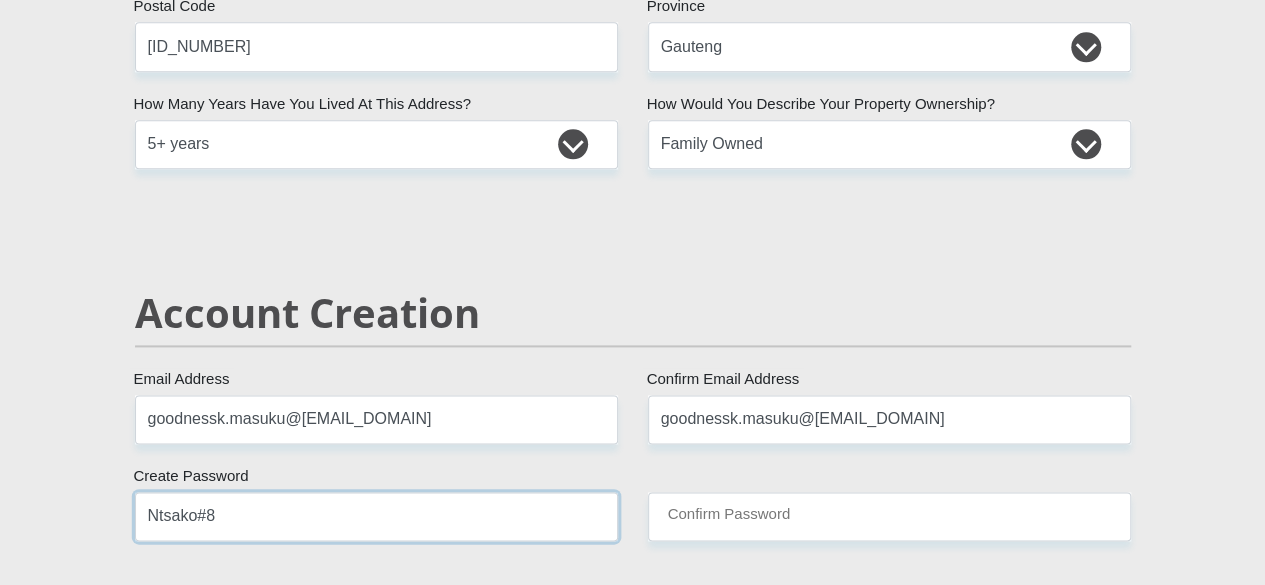 type on "Ntsako#8" 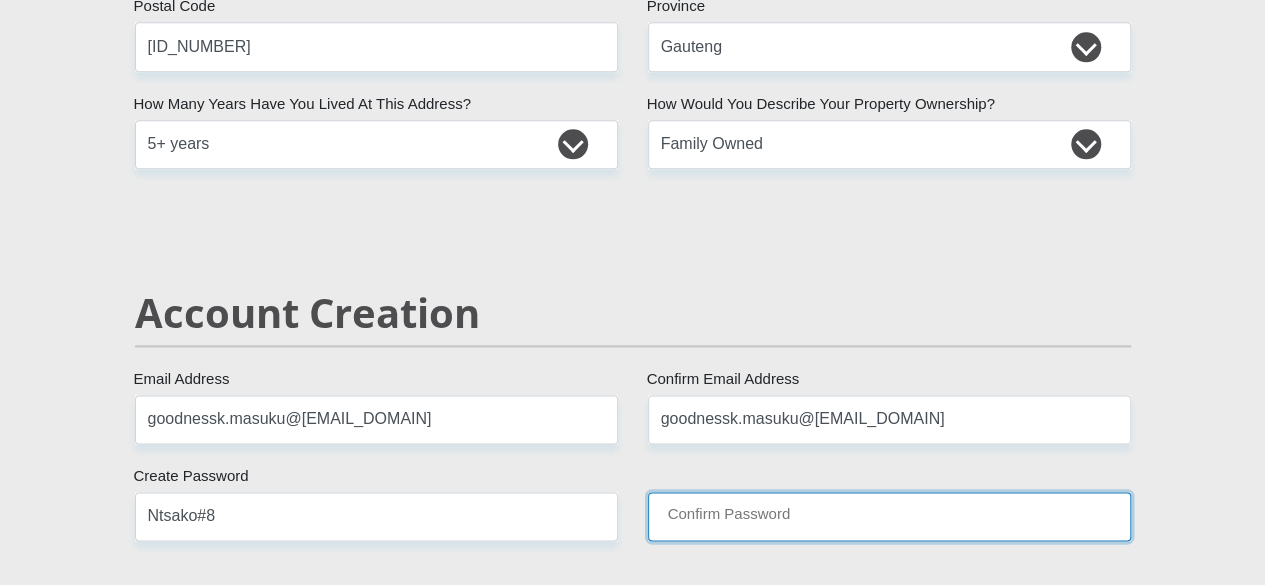 click on "Confirm Password" at bounding box center (889, 516) 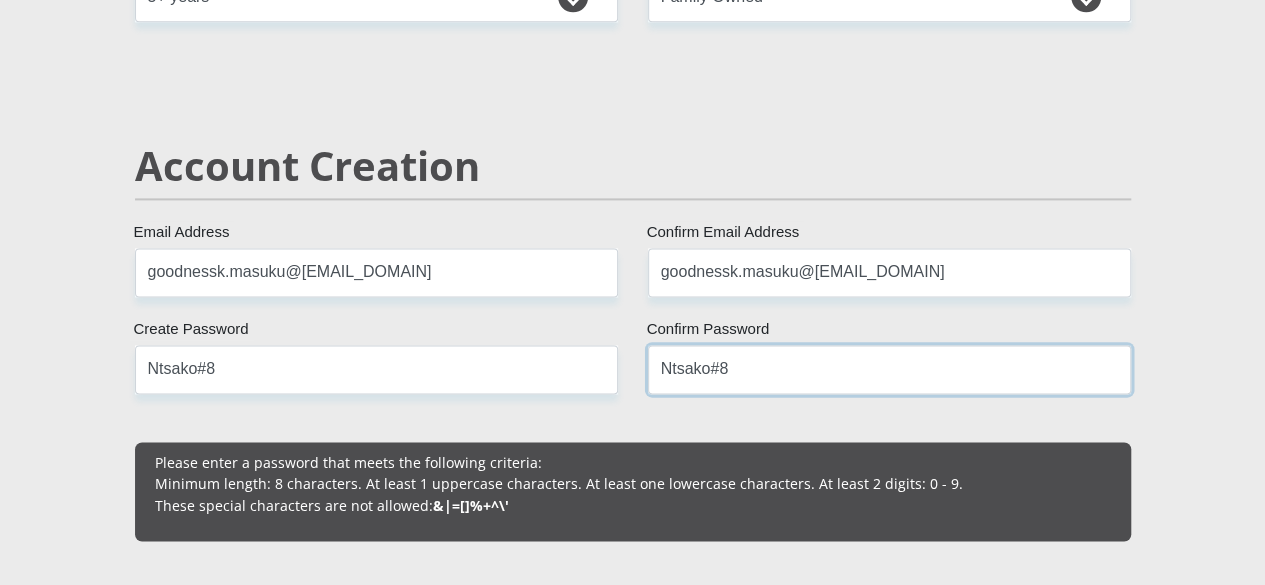 scroll, scrollTop: 1400, scrollLeft: 0, axis: vertical 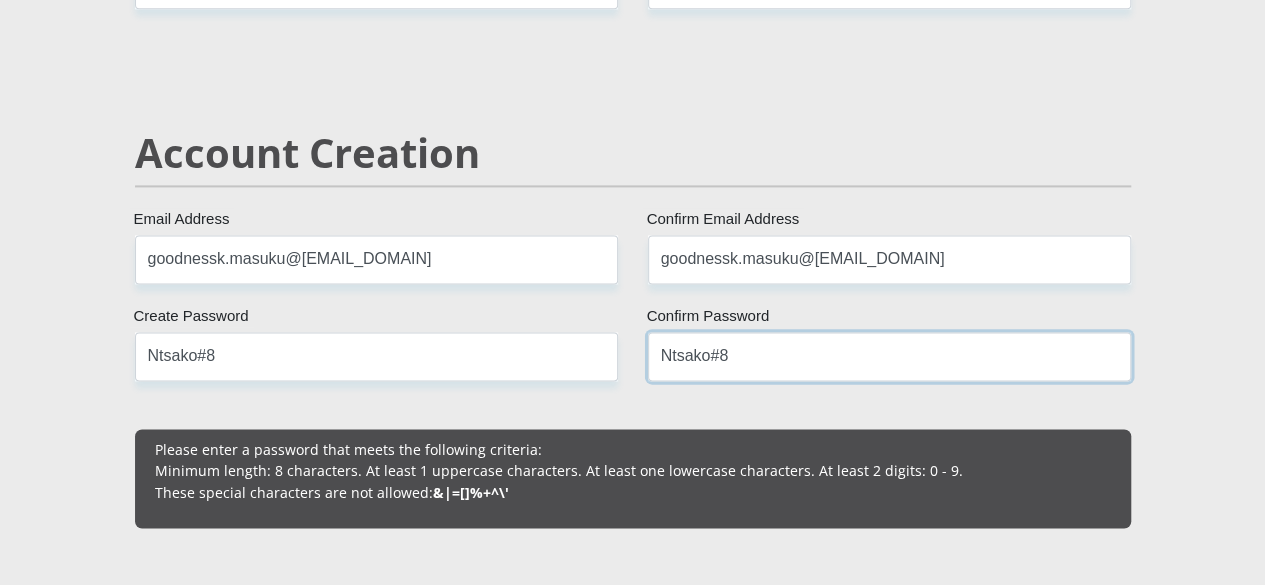 type on "Ntsako#8" 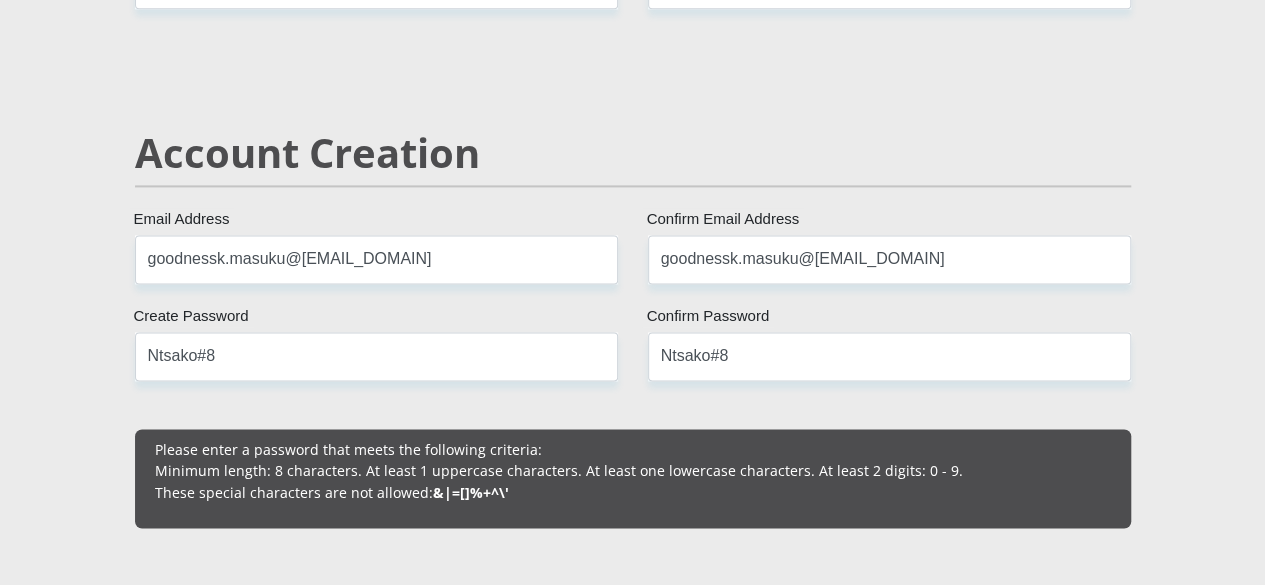click on "Mr
Ms
Mrs
Dr
Other
Title
goodness
First Name
Ngwenya
Surname
[ID_NUMBER]
South African ID Number
Please input valid ID number
South Africa
Afghanistan
Aland Islands
Albania
Algeria
America Samoa
American Virgin Islands
Andorra
Angola
Anguilla
Antarctica
Antigua and Barbuda
Argentina" at bounding box center (633, 1844) 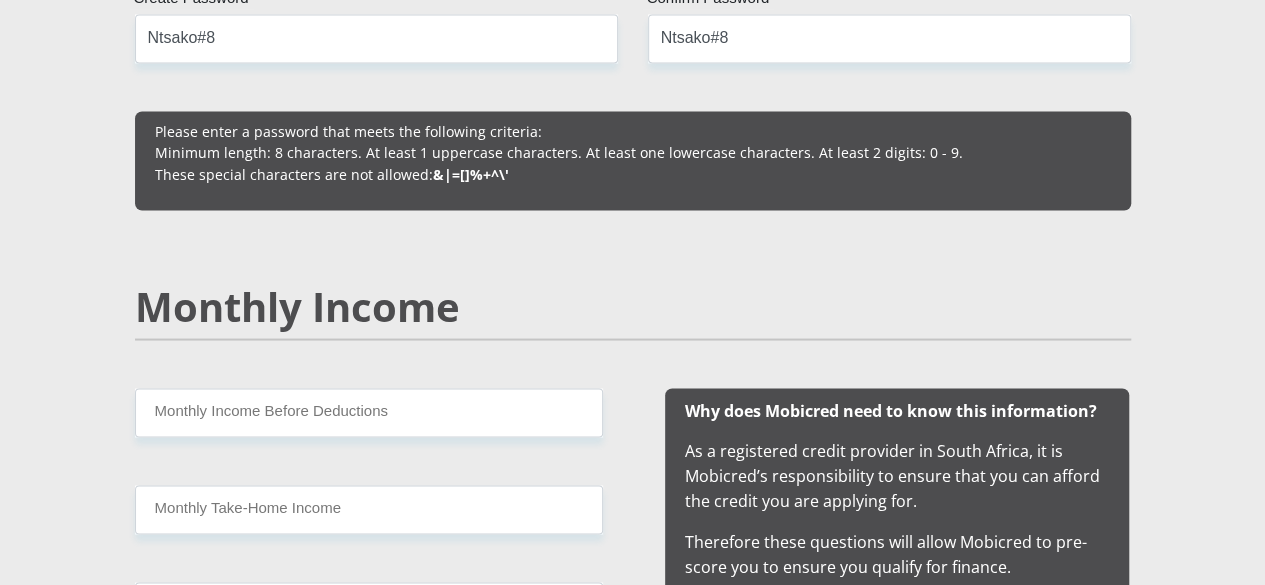 scroll, scrollTop: 1720, scrollLeft: 0, axis: vertical 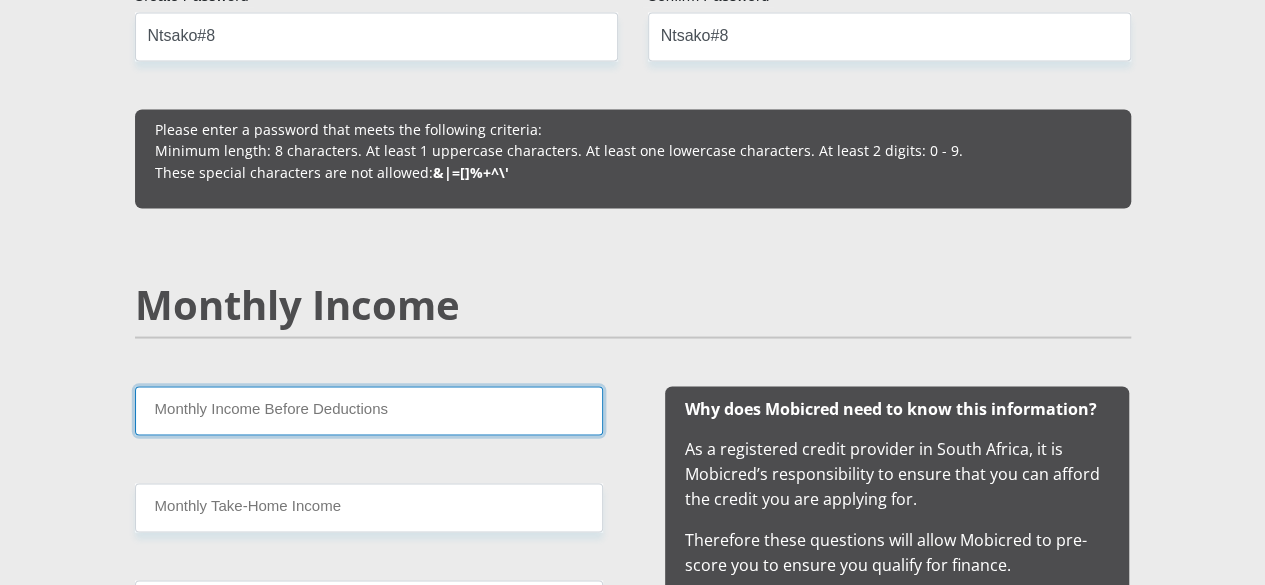 click on "Monthly Income Before Deductions" at bounding box center (369, 410) 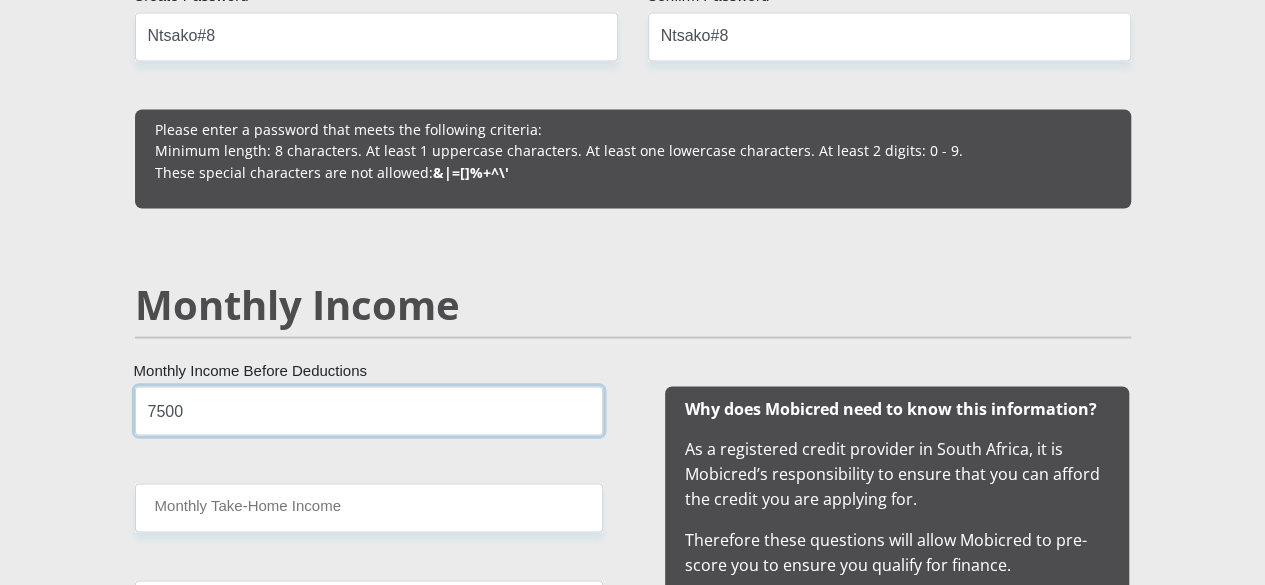 type on "7500" 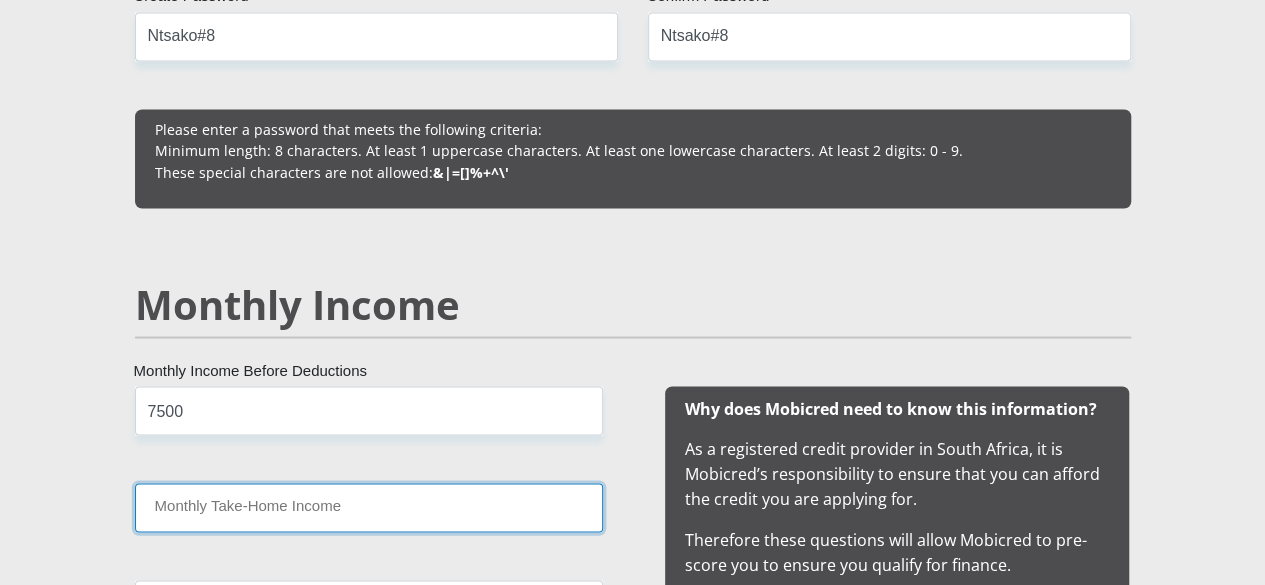 click on "Monthly Take-Home Income" at bounding box center (369, 507) 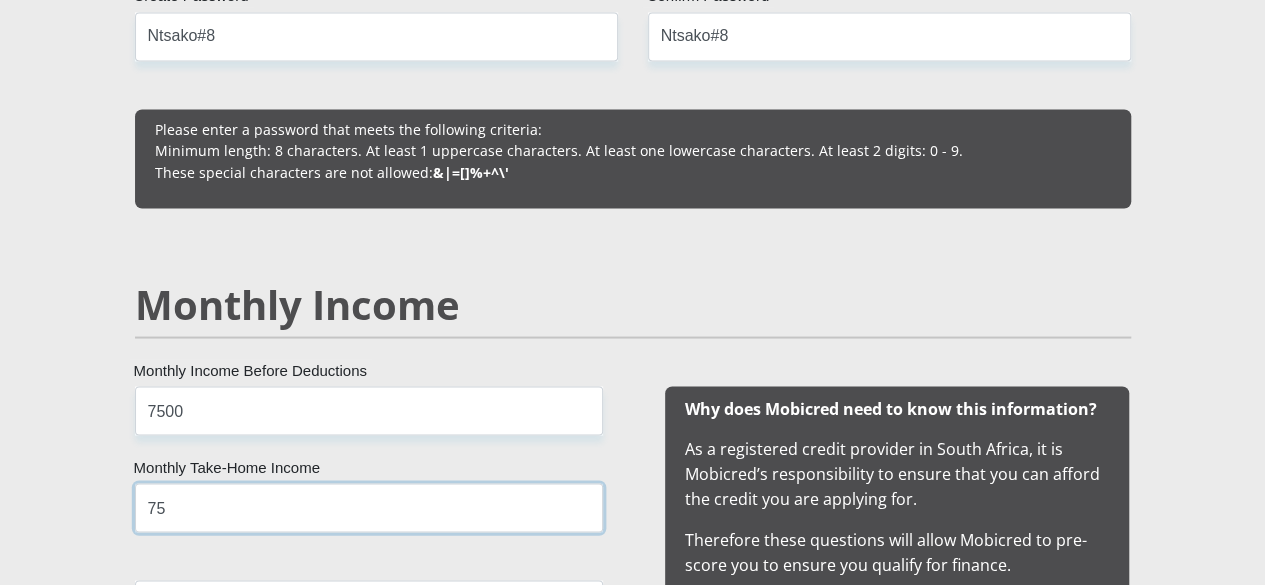 click on "75" at bounding box center [369, 507] 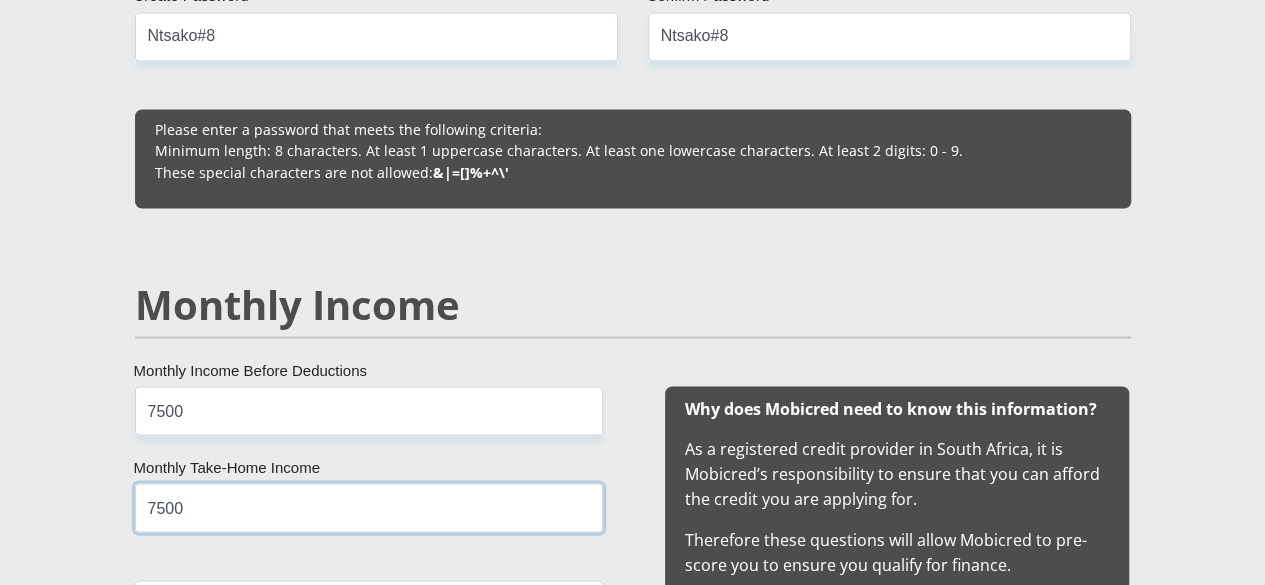 type on "7500" 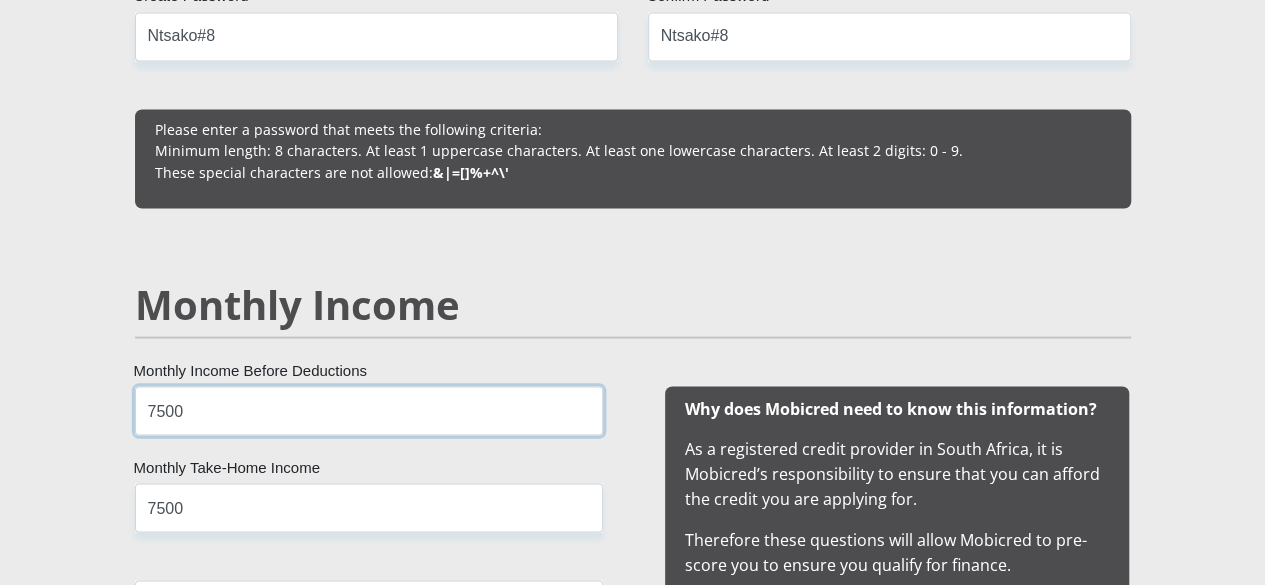 click on "7500" at bounding box center (369, 410) 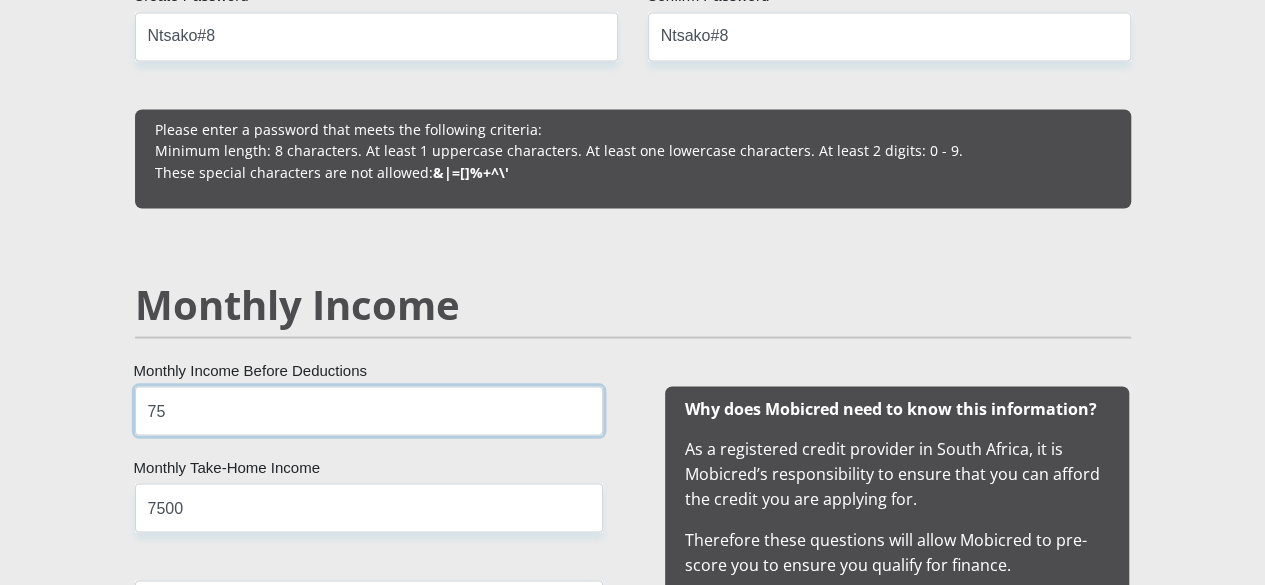 type on "7" 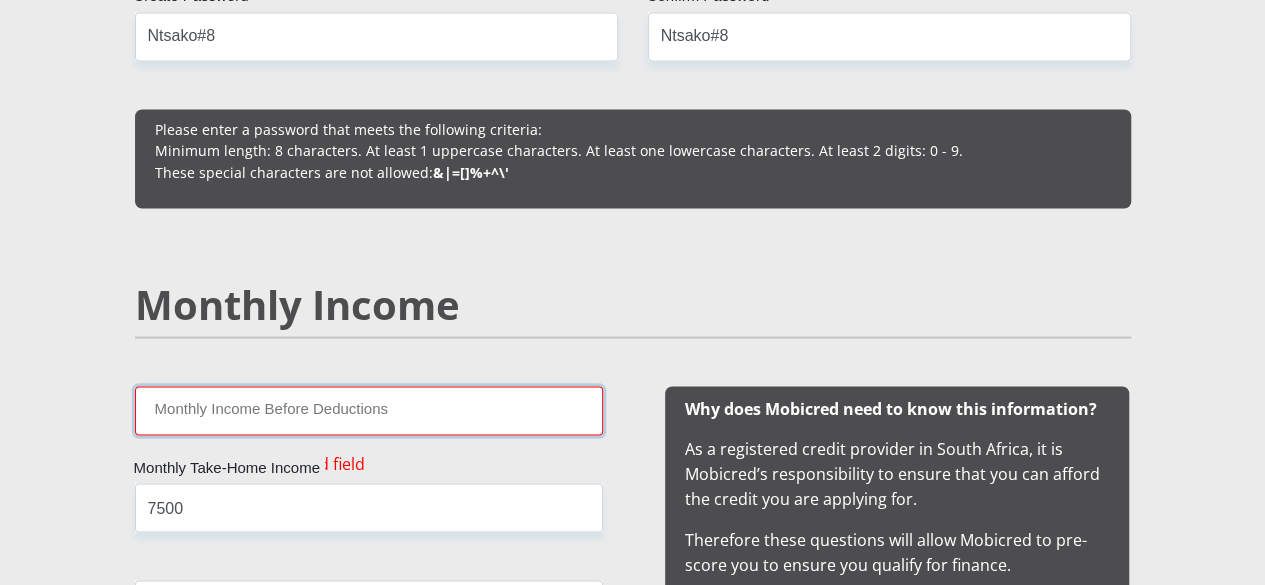 type on "7" 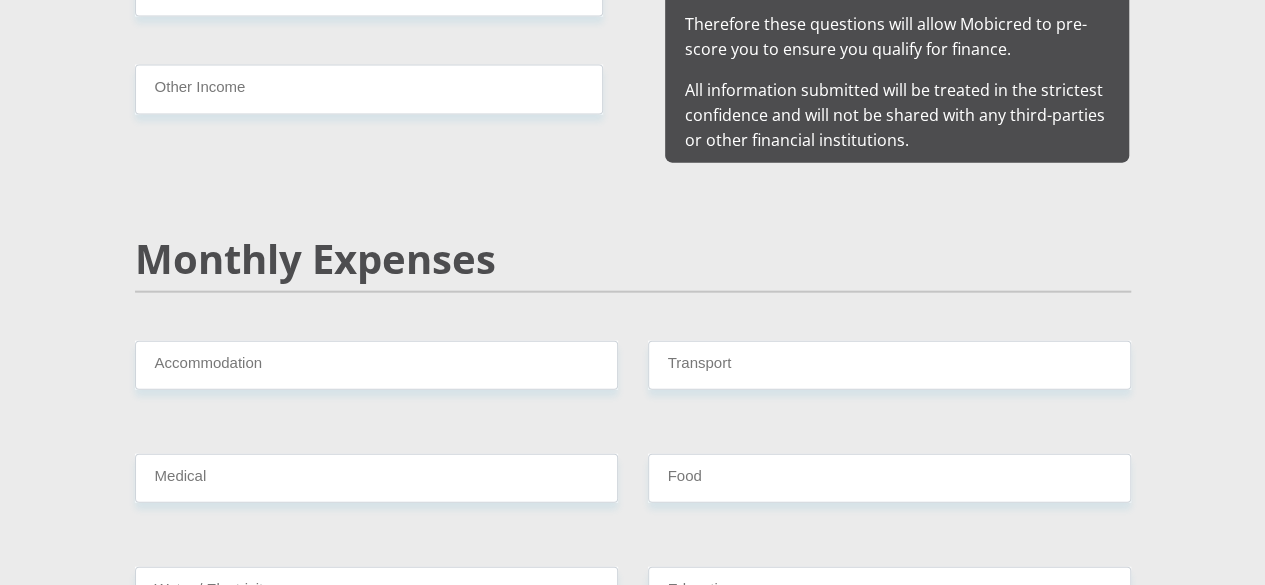 scroll, scrollTop: 2254, scrollLeft: 0, axis: vertical 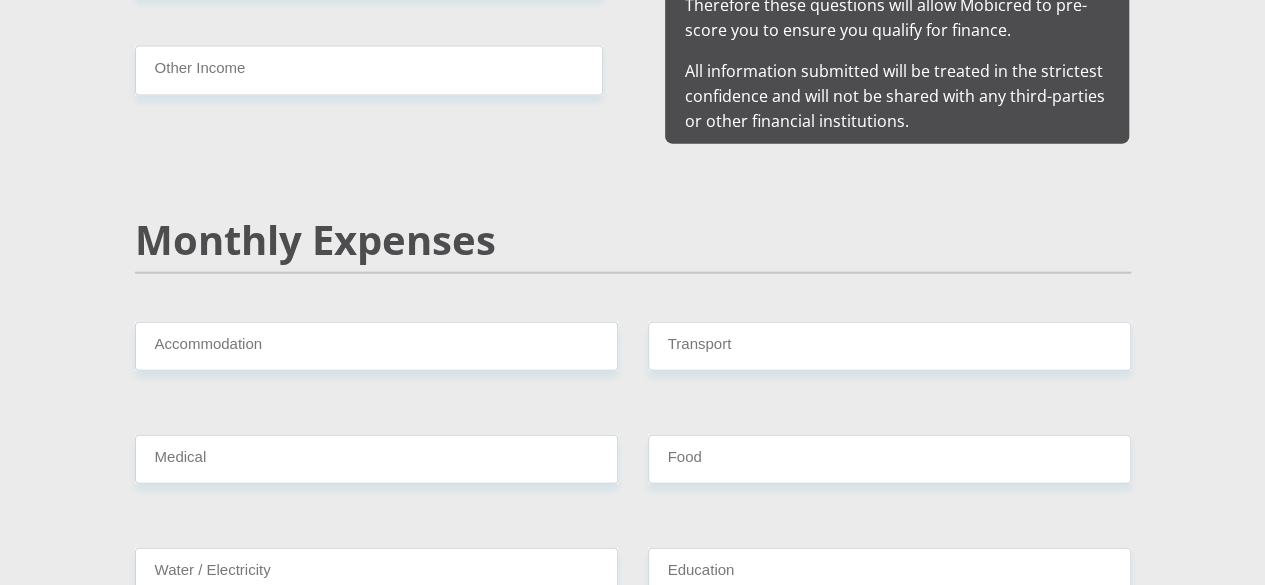 type on "8000" 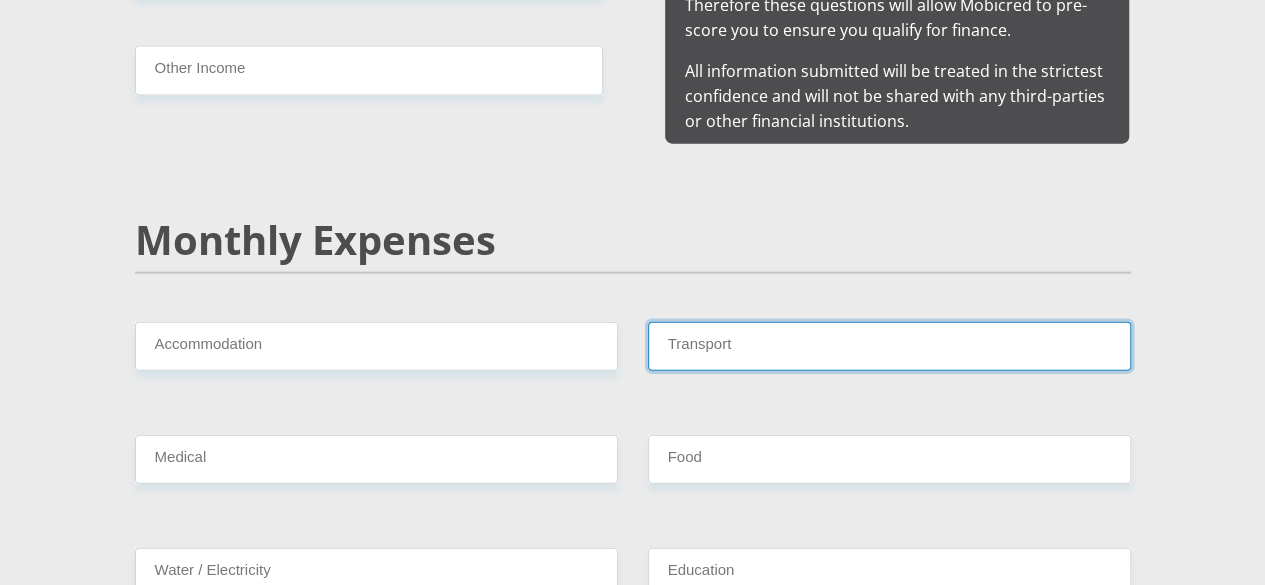 click on "Transport" at bounding box center [889, 346] 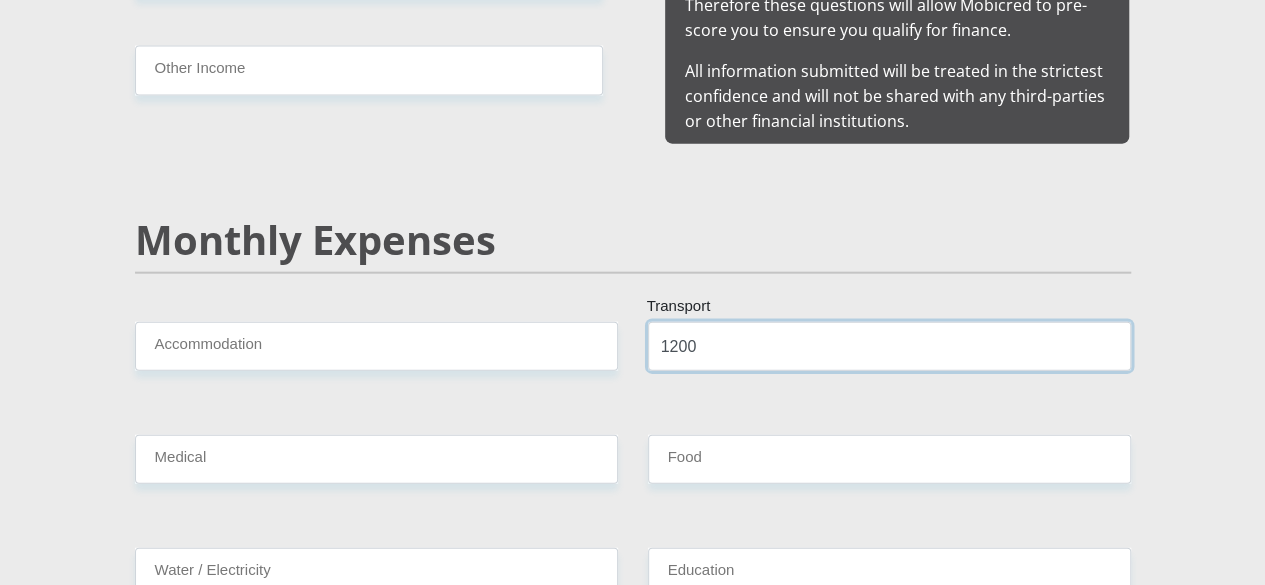 type on "1200" 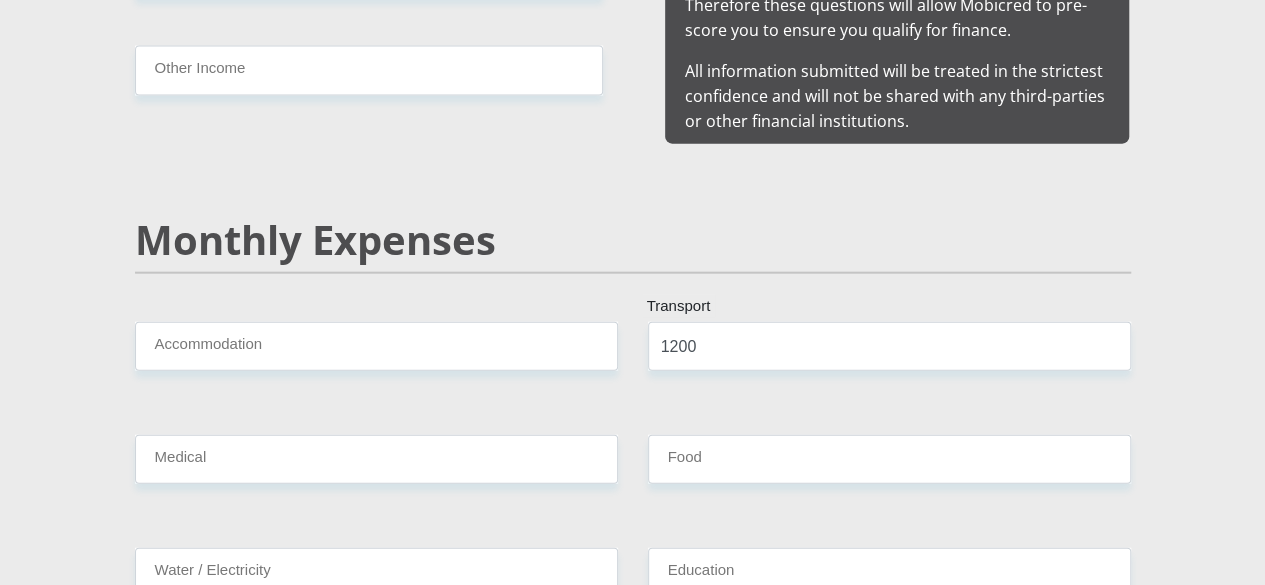 click on "Food" at bounding box center [889, 467] 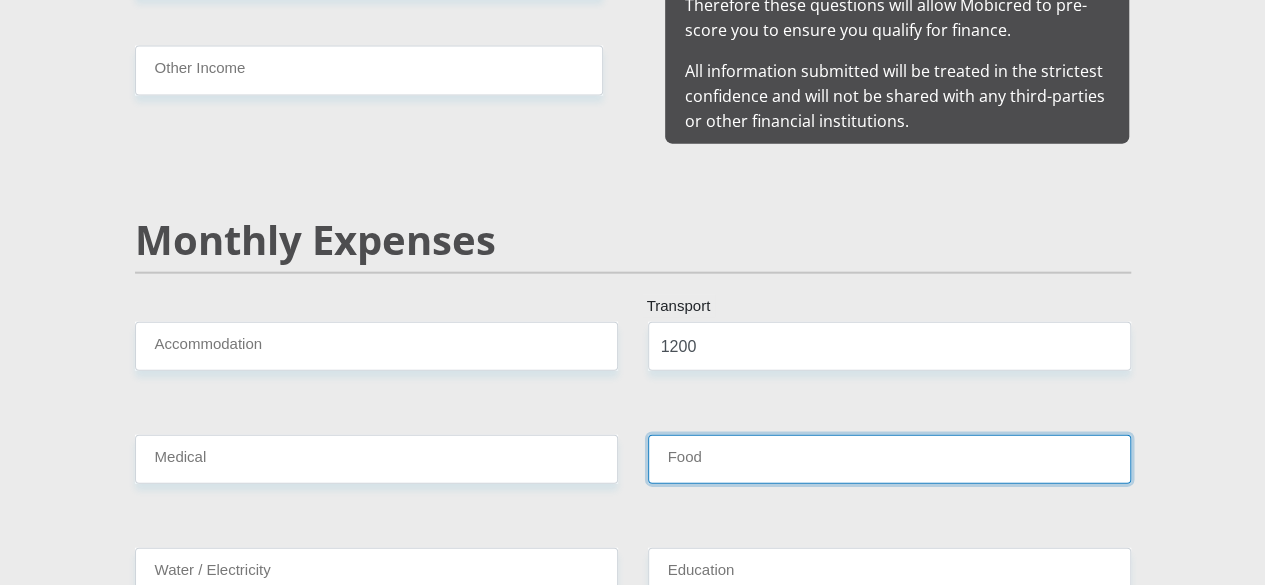 click on "Food" at bounding box center (889, 459) 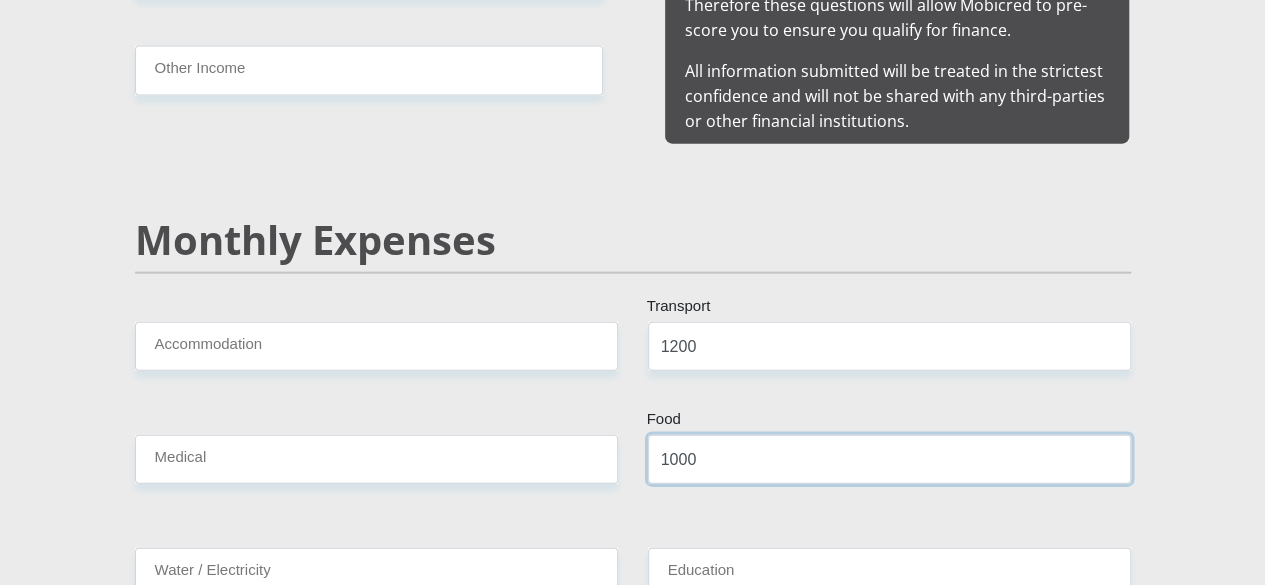 type on "1000" 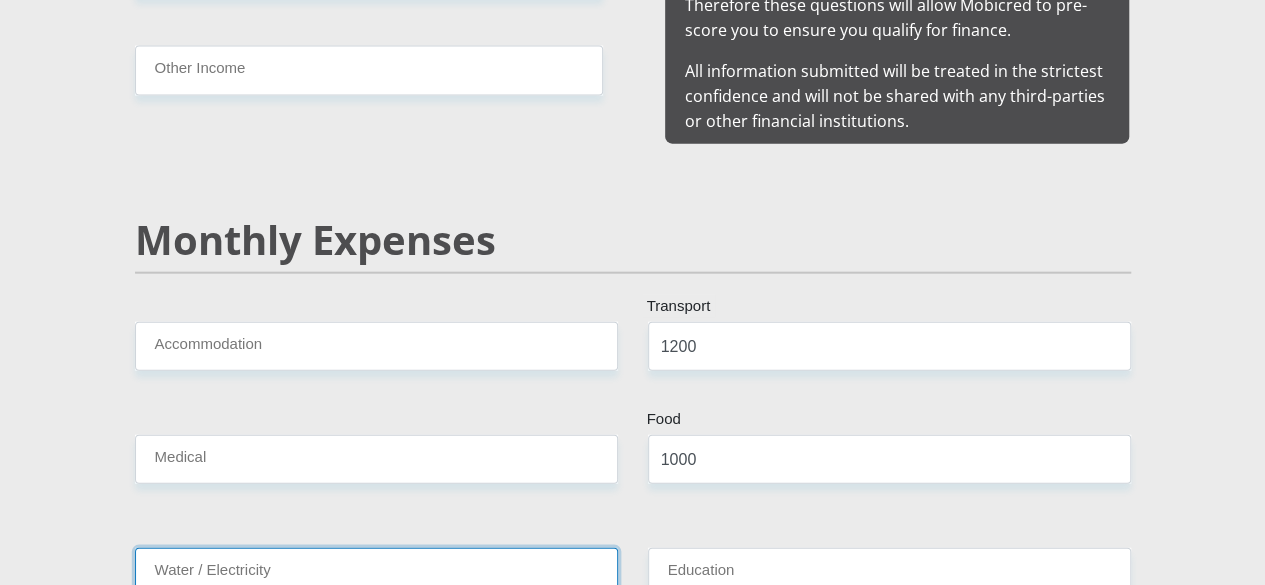 click on "Water / Electricity" at bounding box center (376, 572) 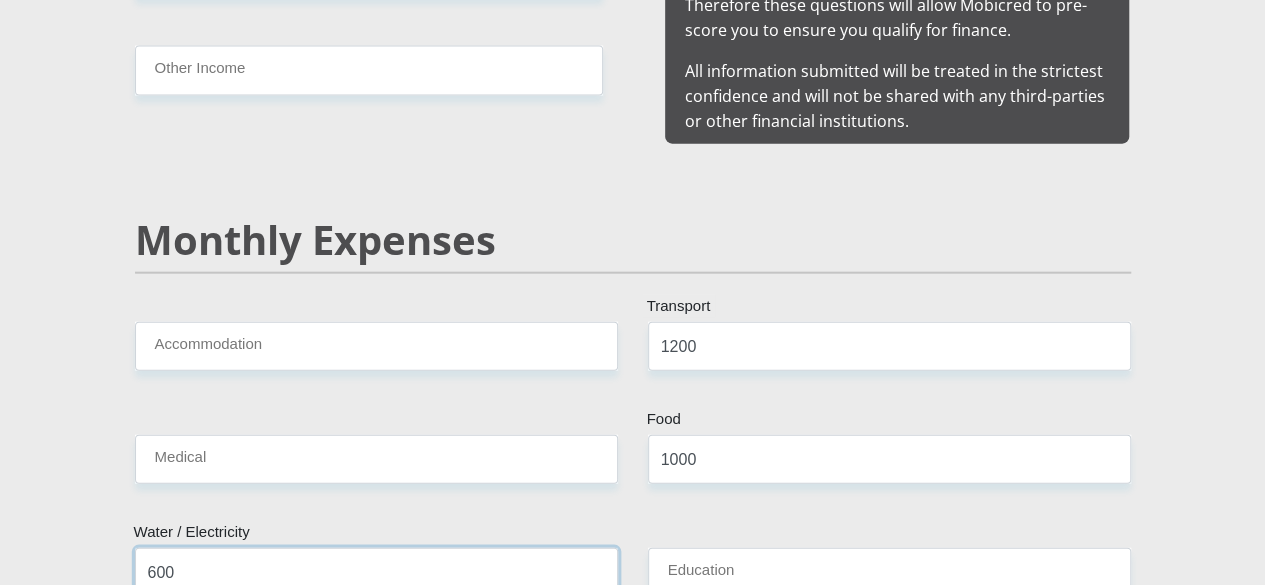 type on "600" 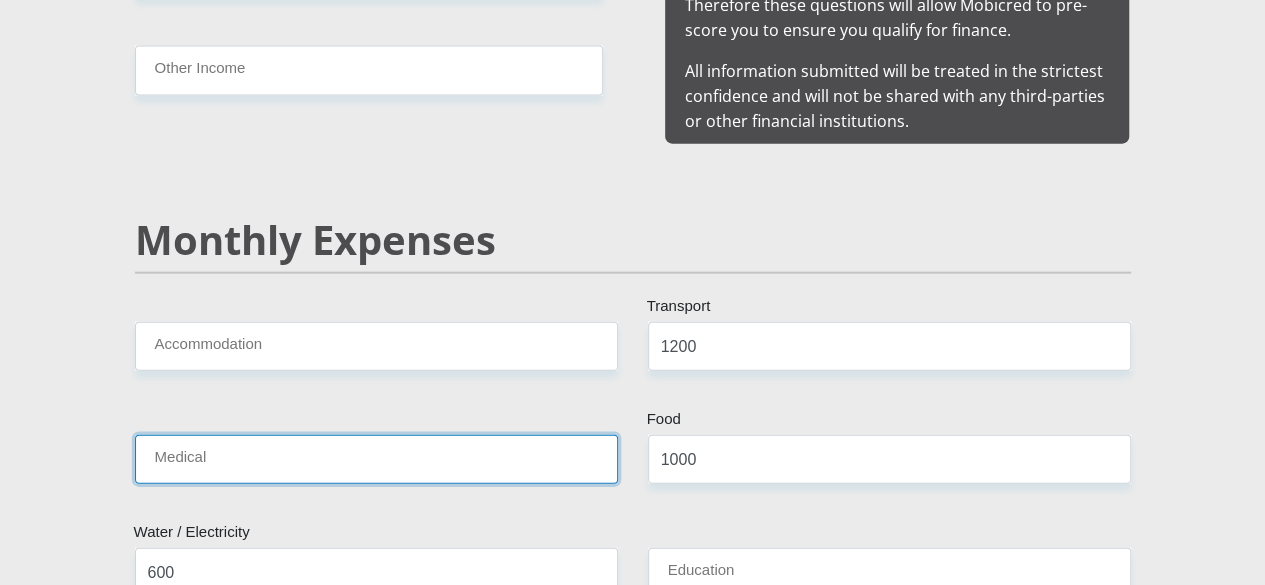 click on "Medical" at bounding box center (376, 459) 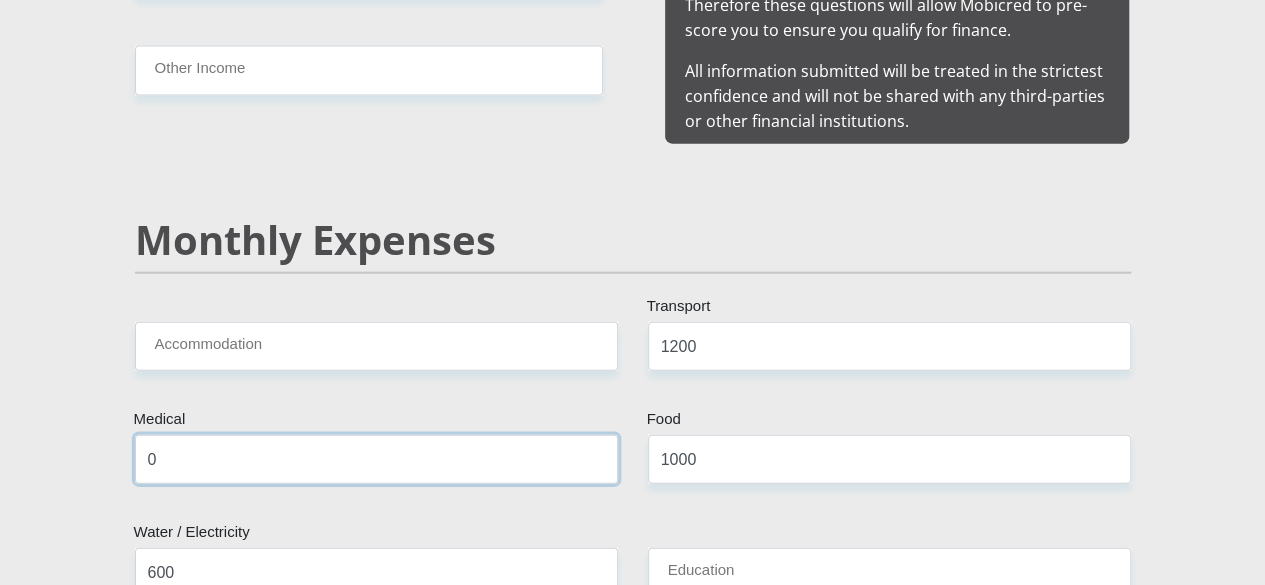 type on "0" 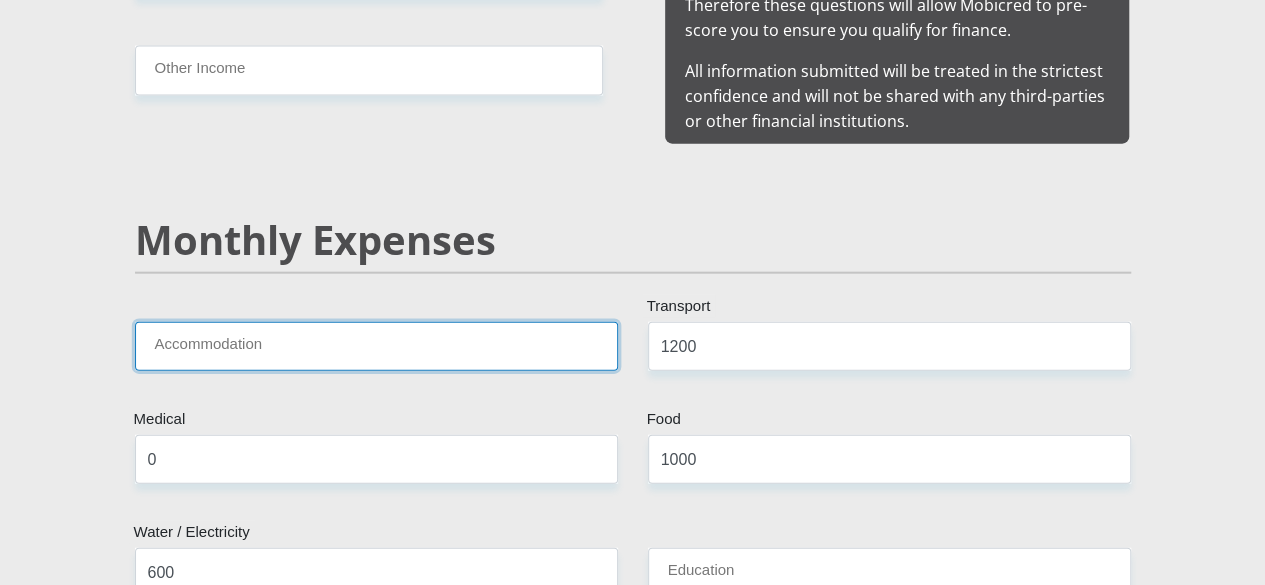 click on "Accommodation" at bounding box center [376, 346] 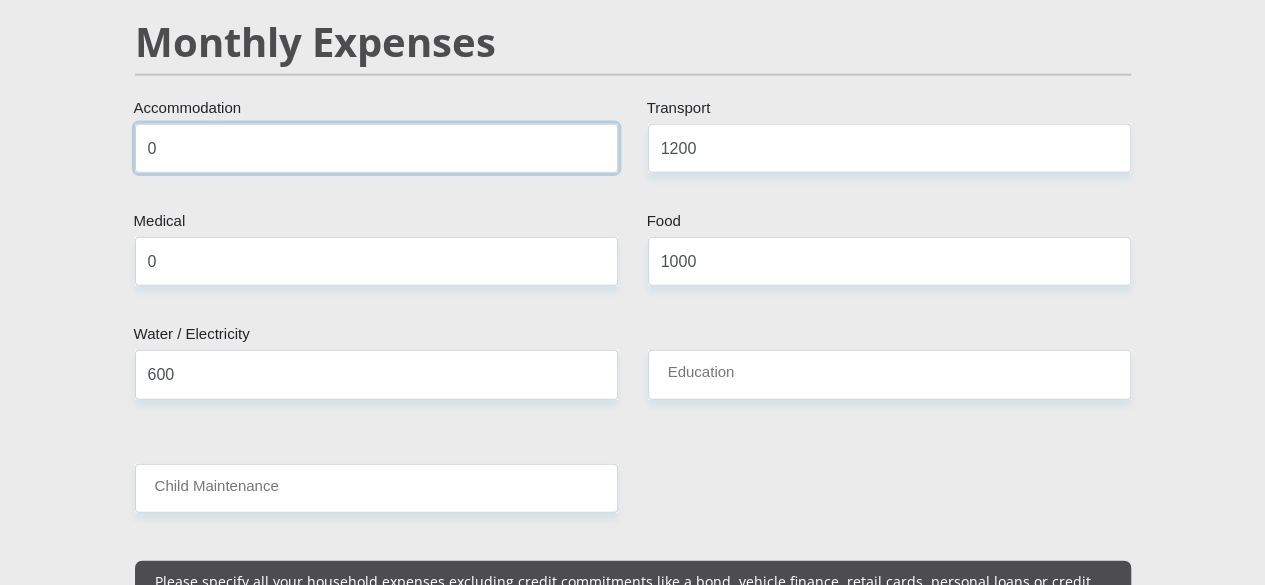 scroll, scrollTop: 2454, scrollLeft: 0, axis: vertical 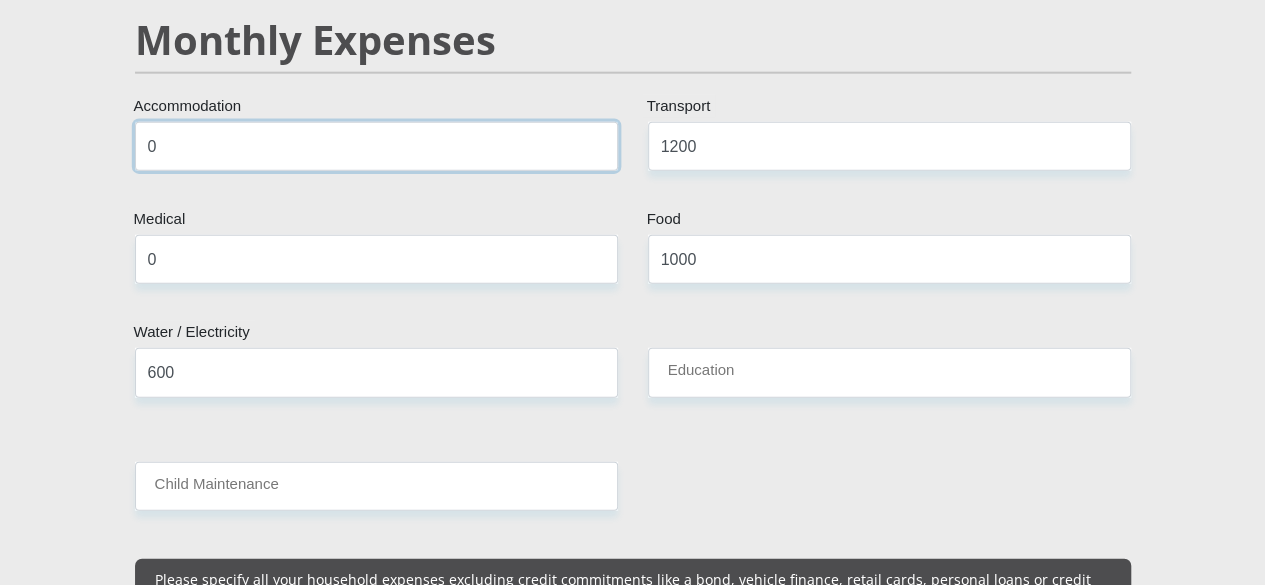 type on "0" 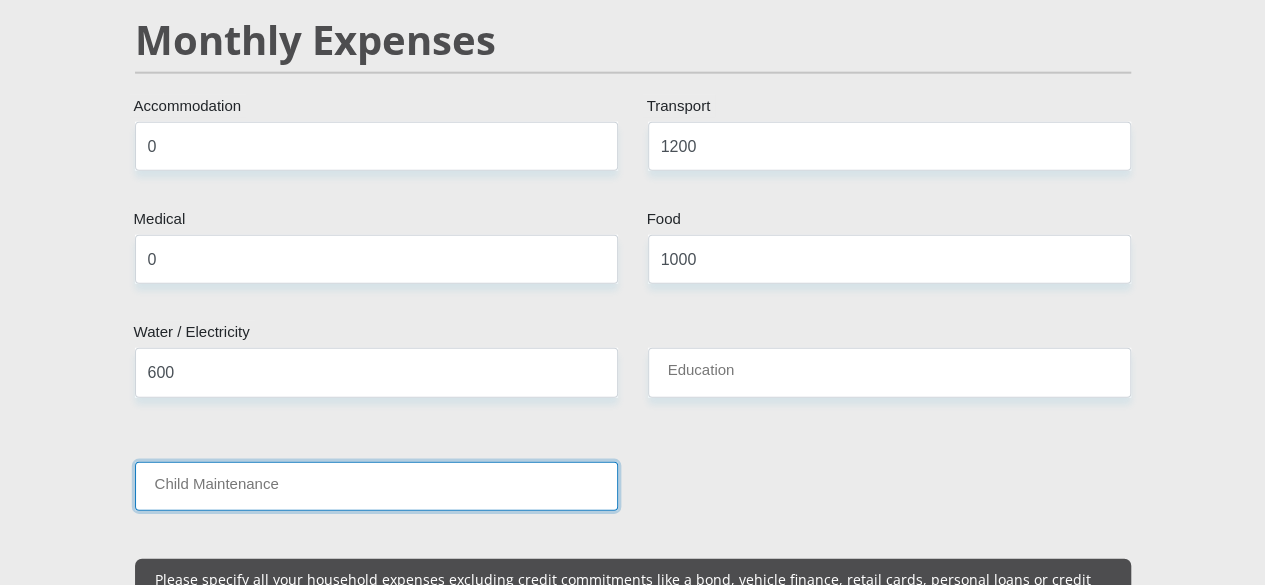 click on "Child Maintenance" at bounding box center (376, 486) 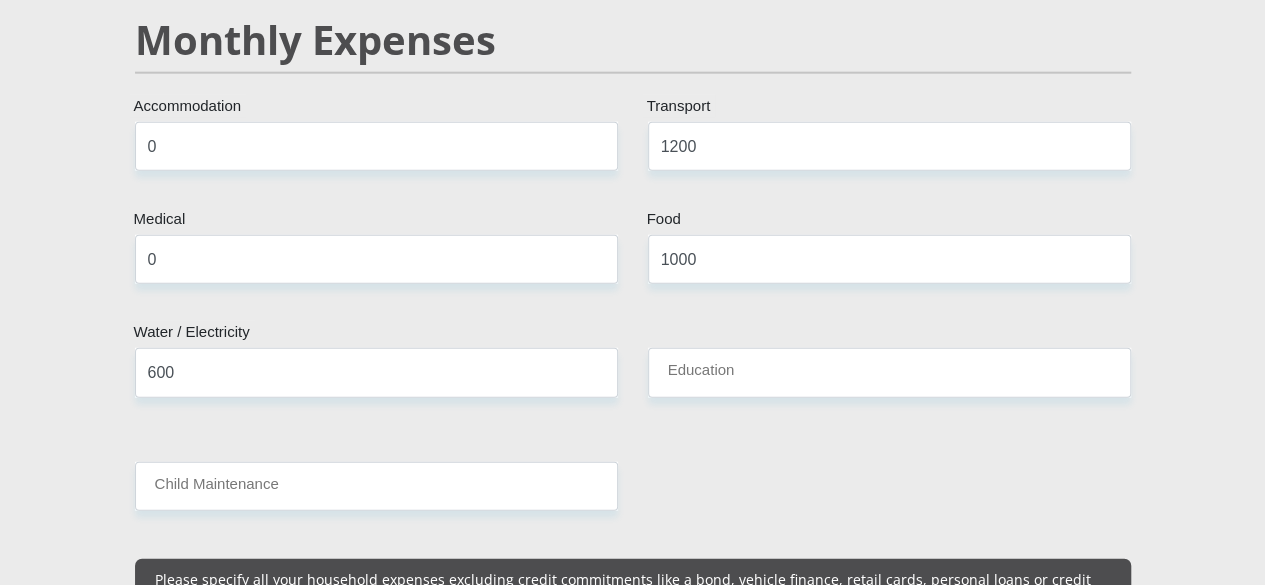 click on "Education" at bounding box center (889, 380) 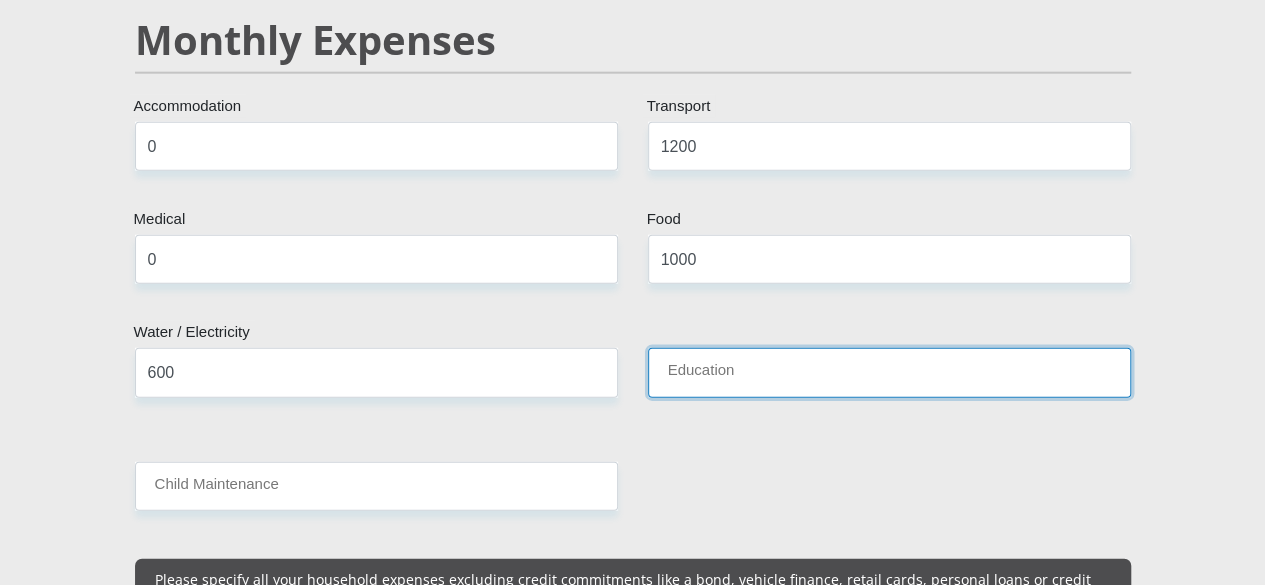 click on "Education" at bounding box center (889, 372) 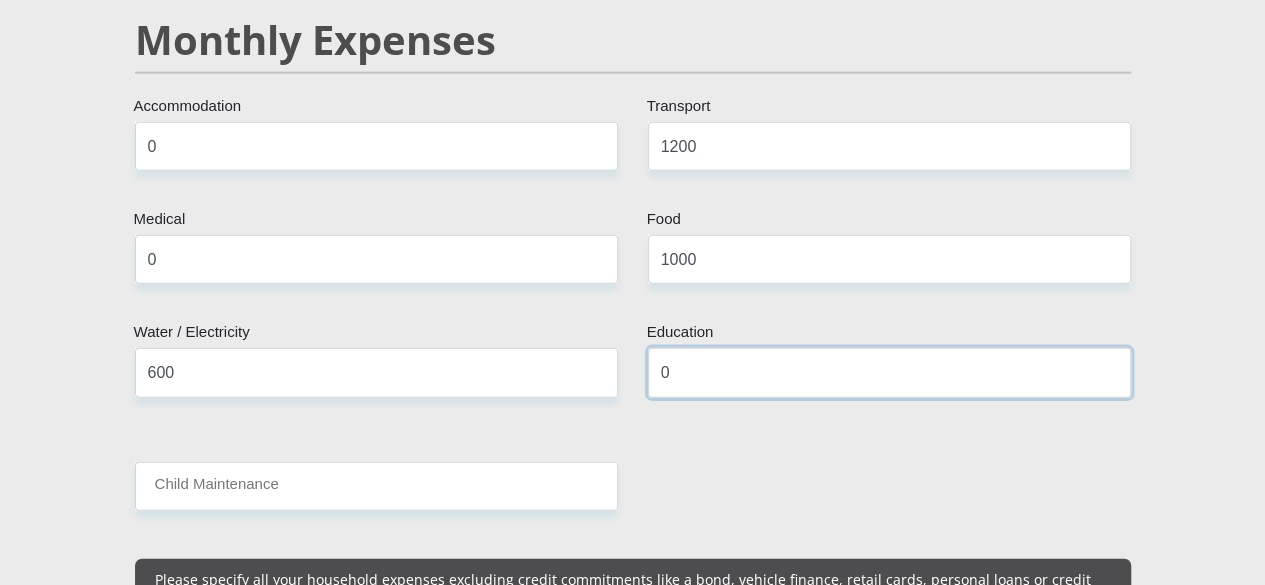 type on "0" 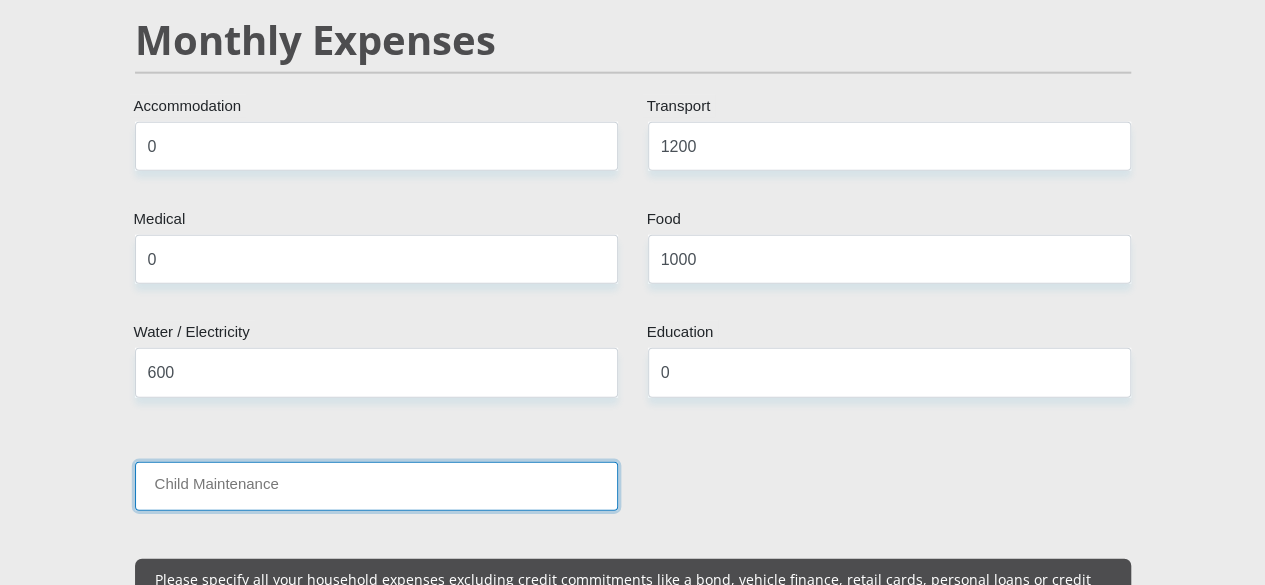 click on "Child Maintenance" at bounding box center [376, 486] 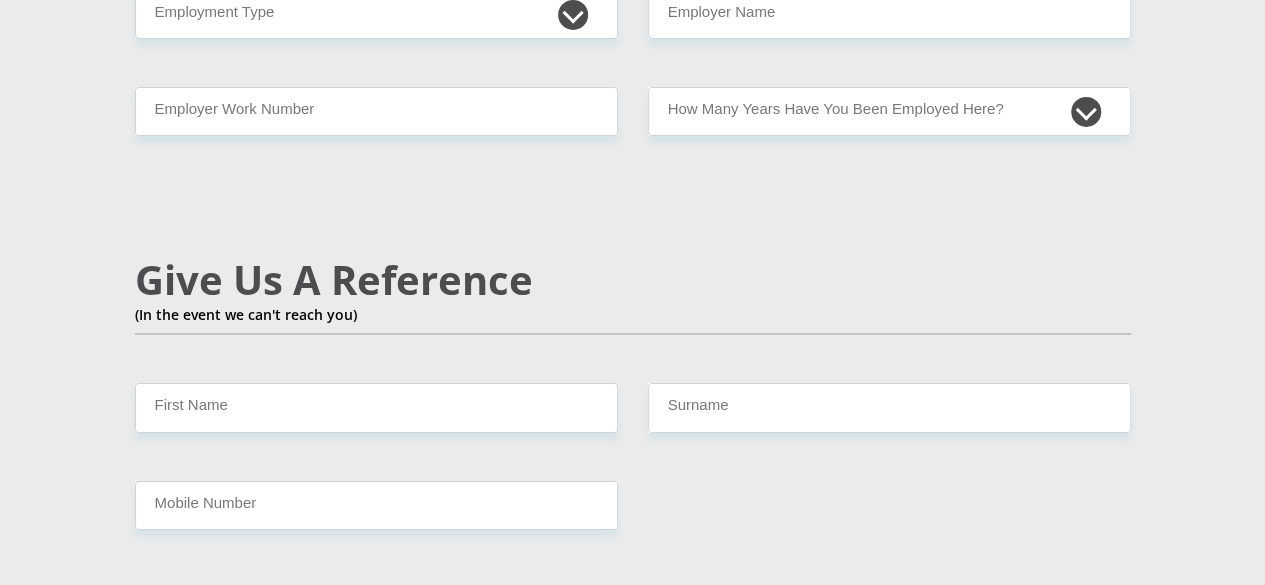 scroll, scrollTop: 3400, scrollLeft: 0, axis: vertical 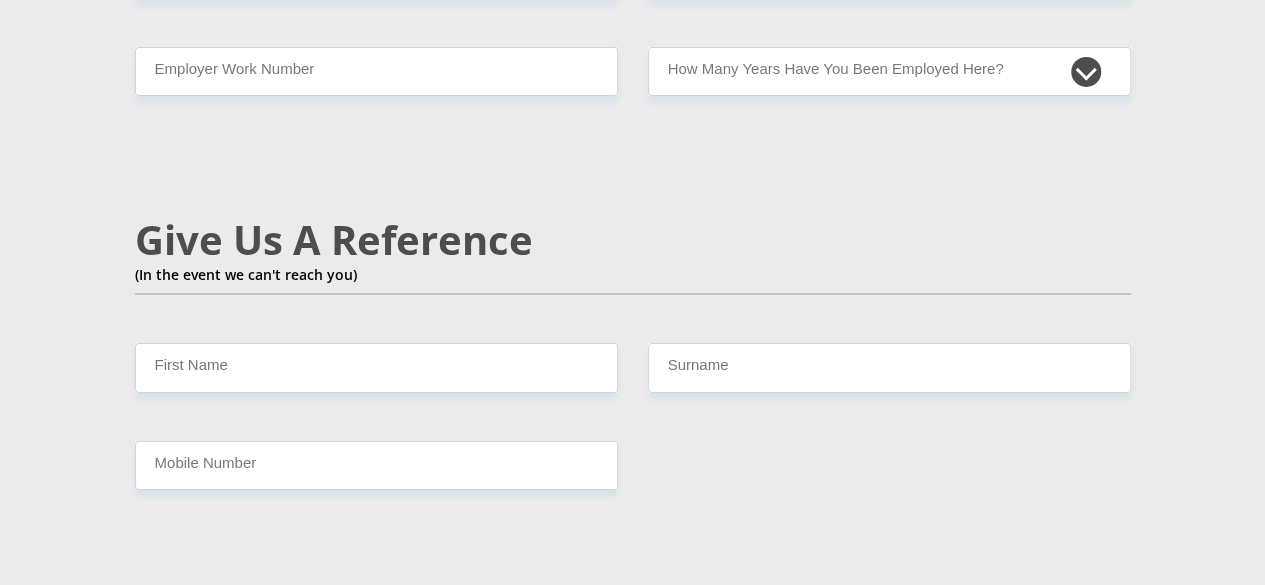 type on "1500" 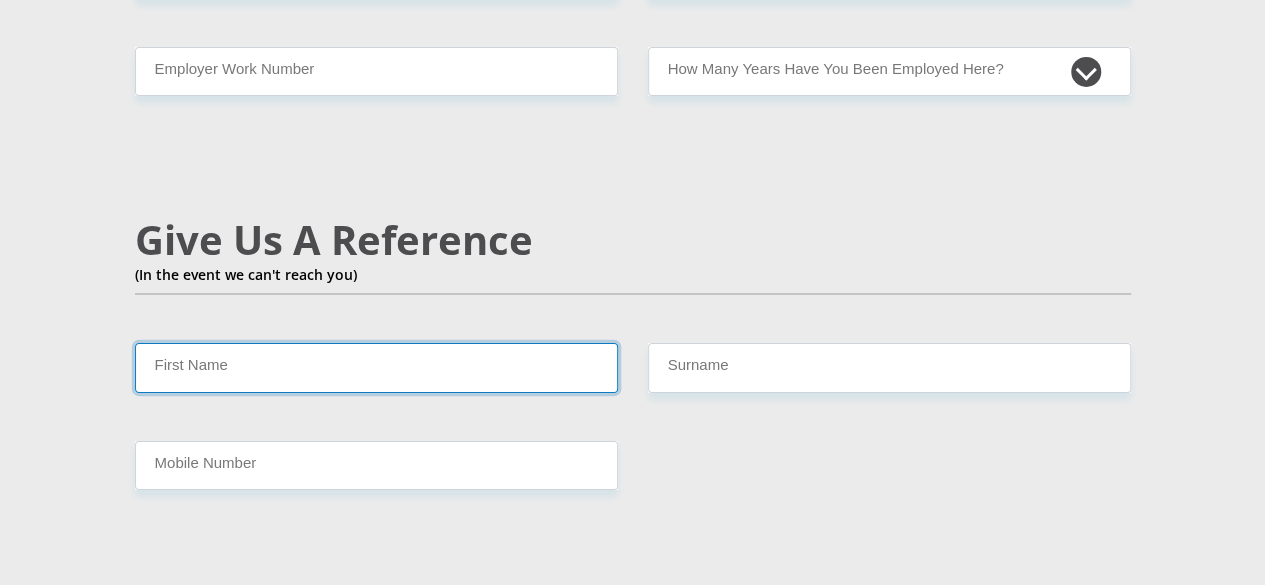 click on "First Name" at bounding box center (376, 367) 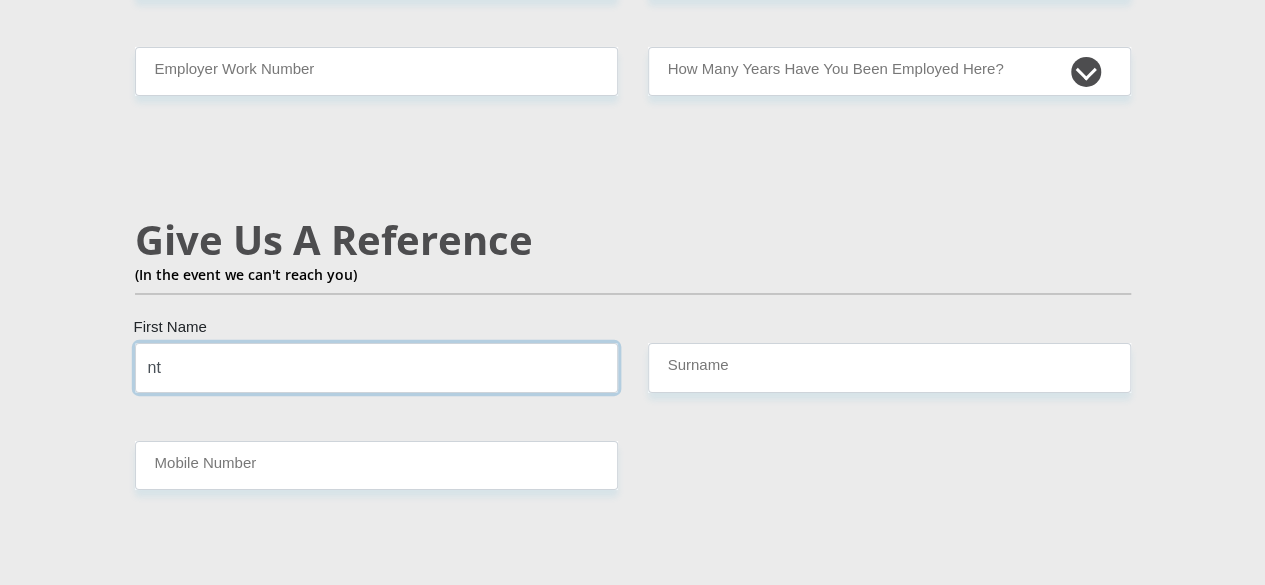 type on "n" 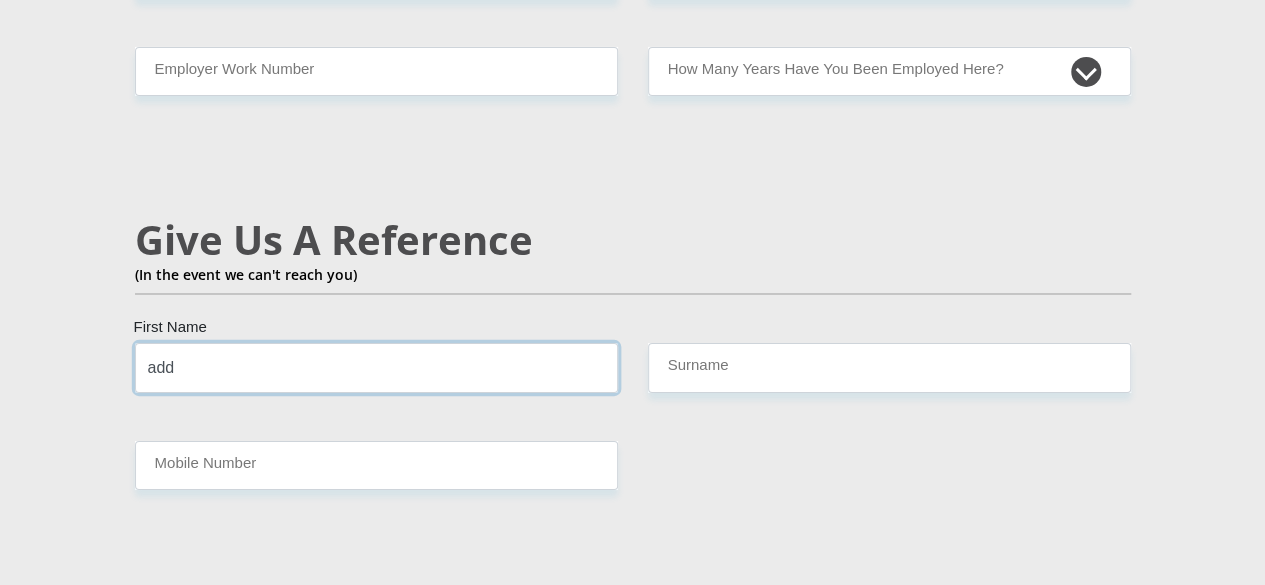 type on "add" 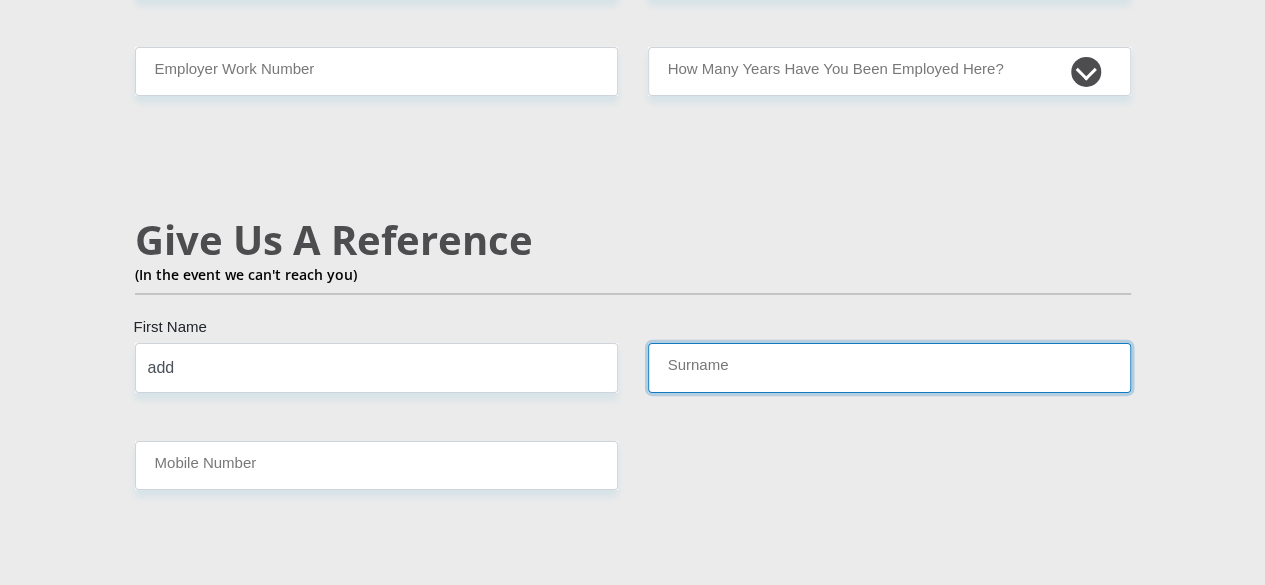 click on "Surname" at bounding box center (889, 367) 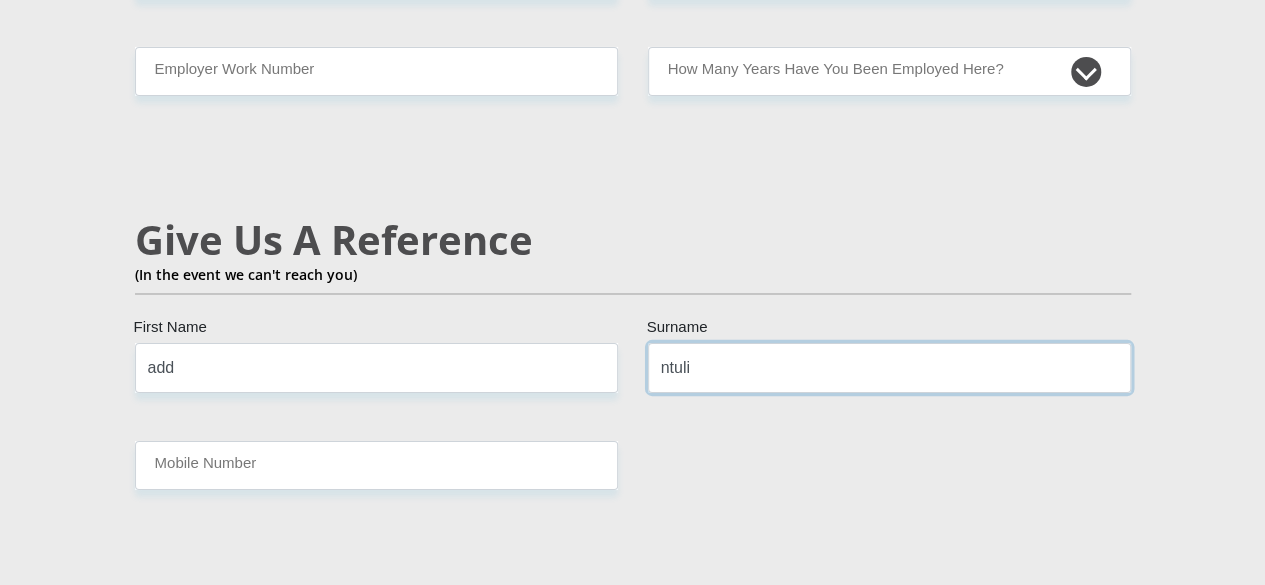 type on "ntuli" 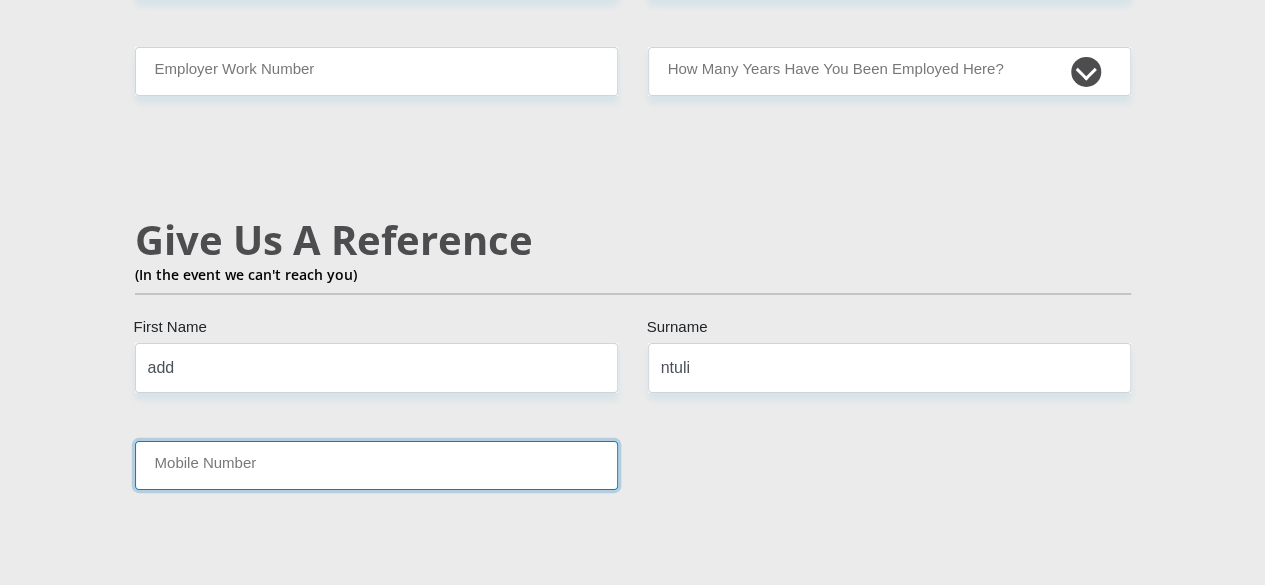 click on "Mobile Number" at bounding box center (376, 465) 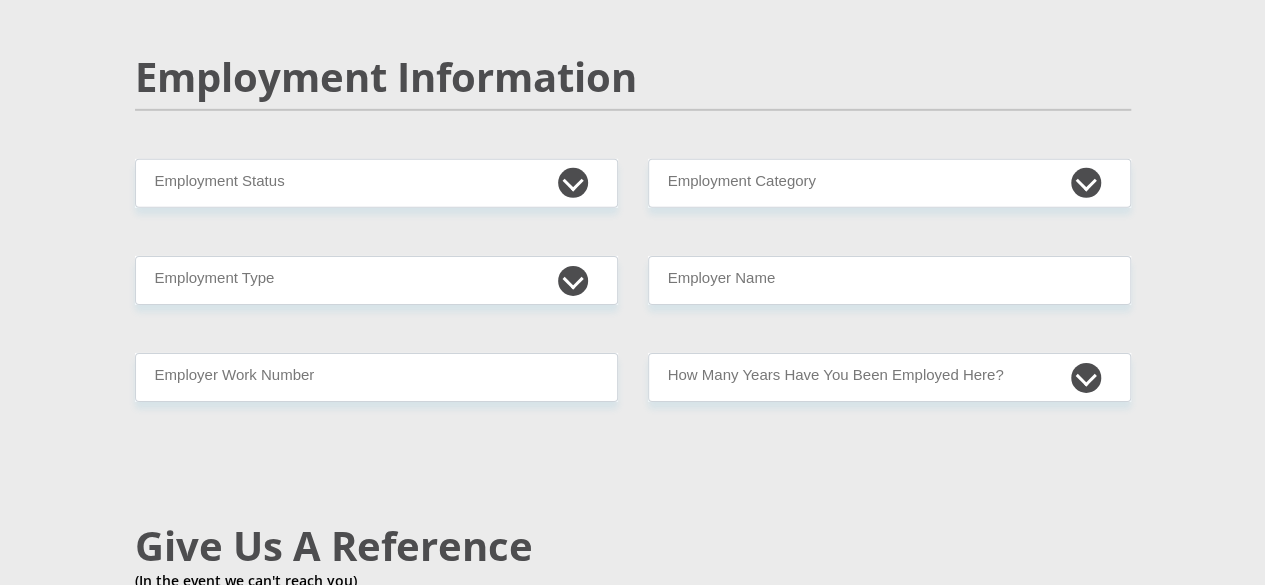 scroll, scrollTop: 3080, scrollLeft: 0, axis: vertical 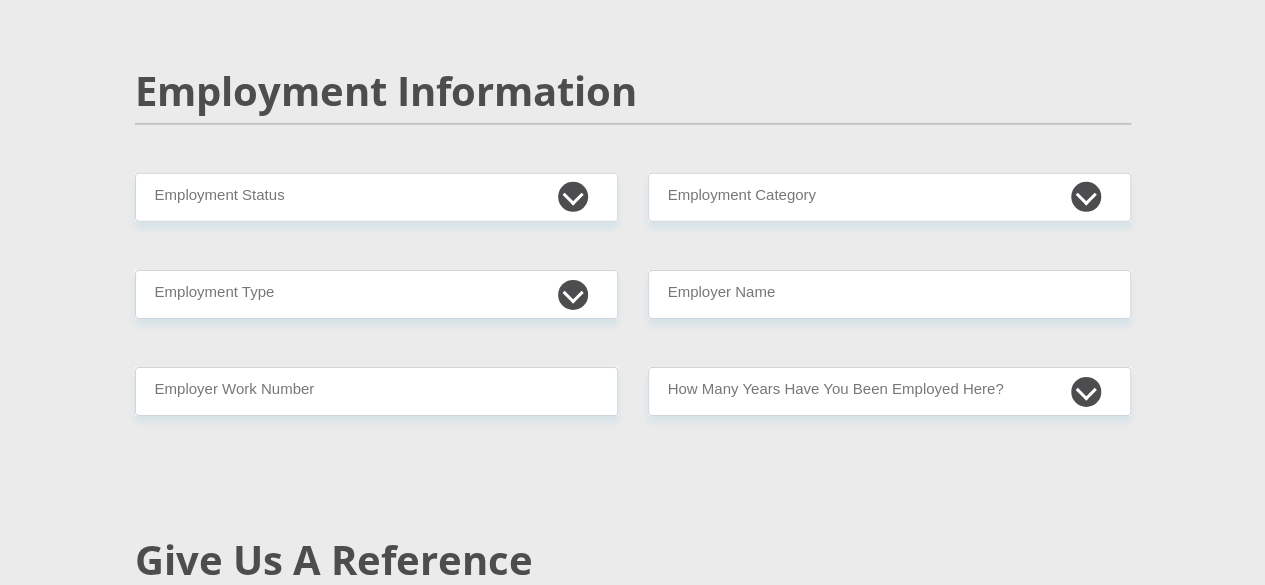 type on "[ID_NUMBER]" 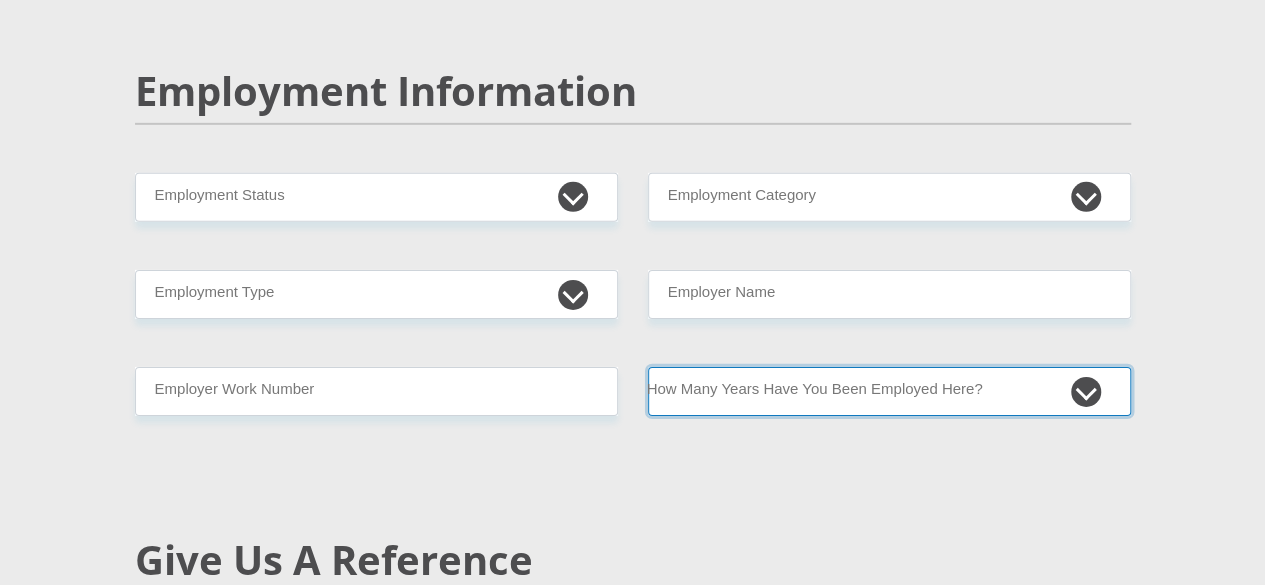 click on "less than 1 year
1-3 years
3-5 years
5+ years" at bounding box center (889, 391) 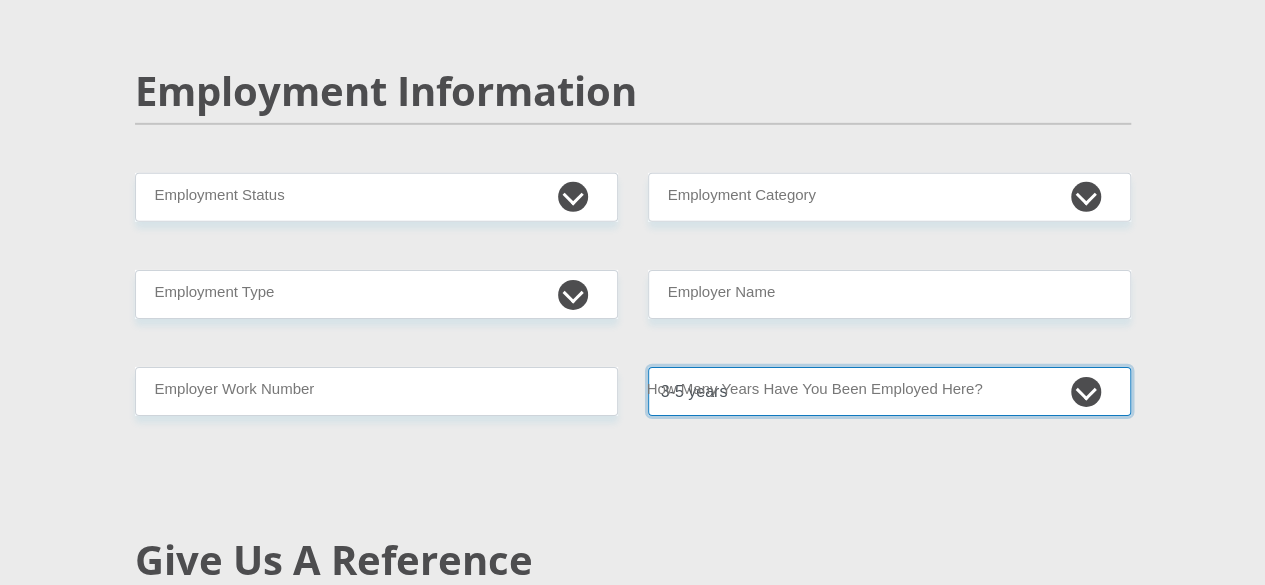 click on "less than 1 year
1-3 years
3-5 years
5+ years" at bounding box center (889, 391) 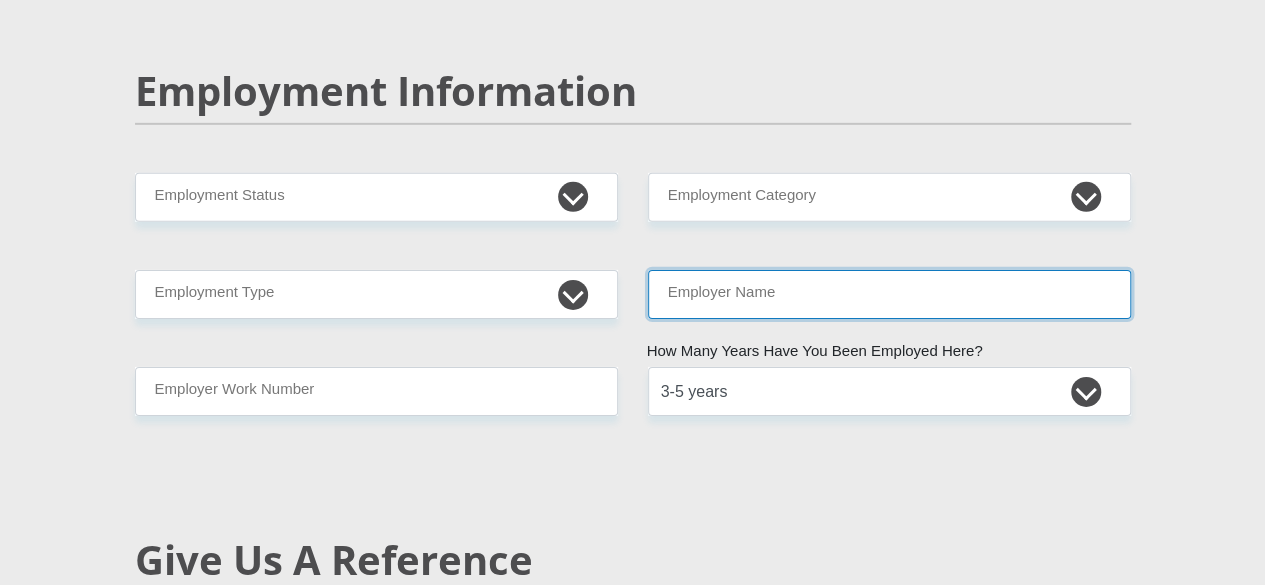 click on "Employer Name" at bounding box center (889, 294) 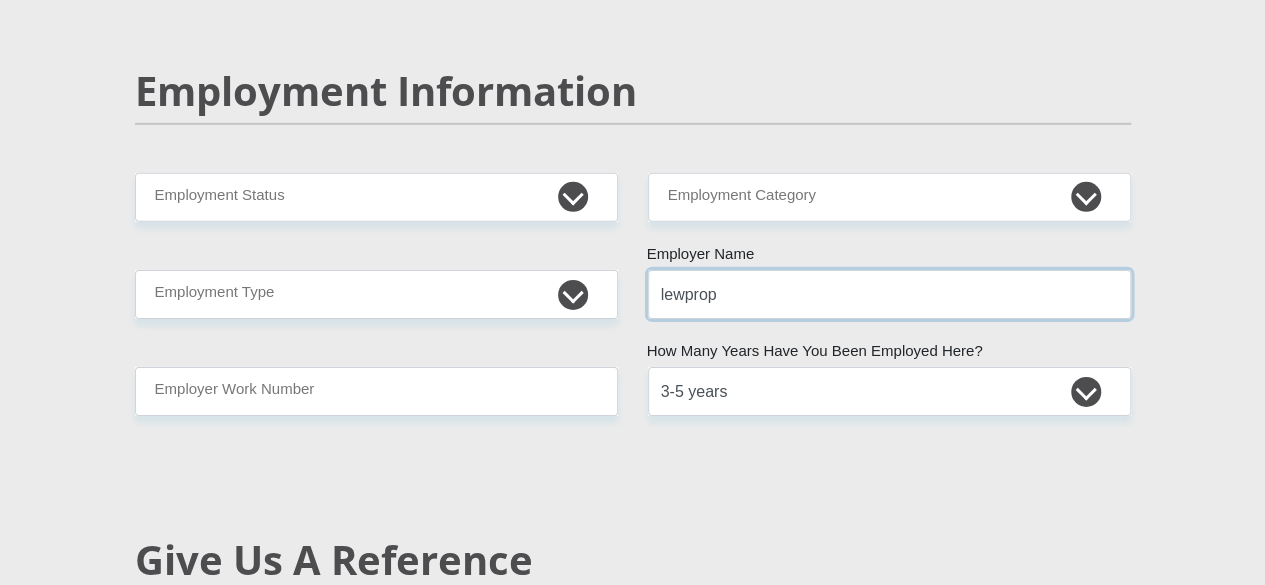 type on "lewprop" 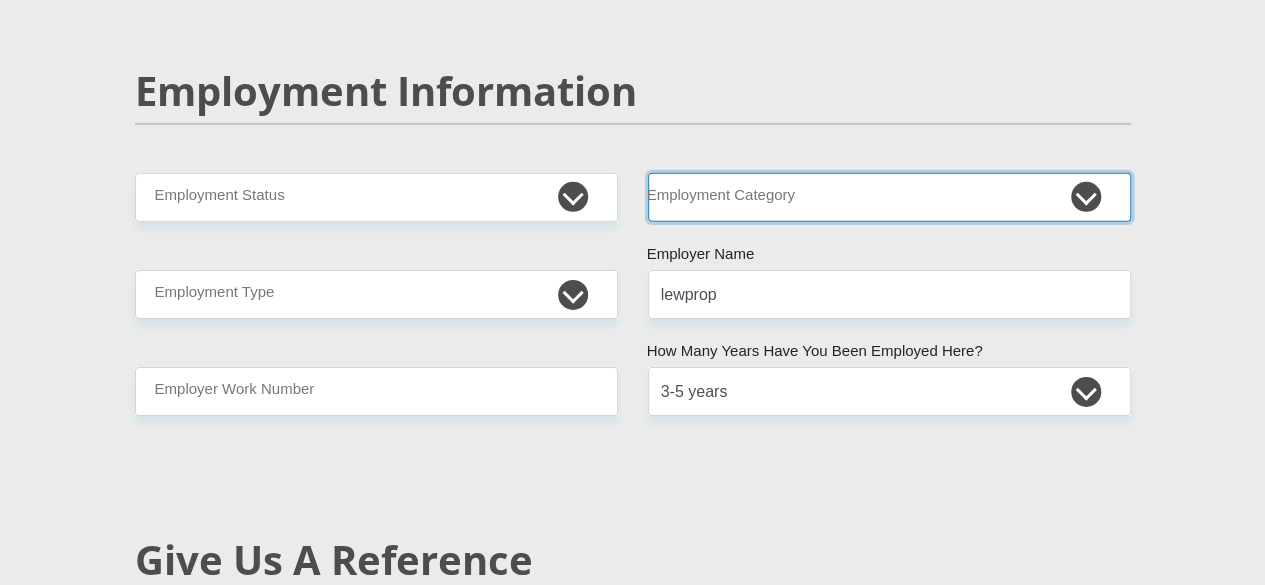 click on "AGRICULTURE
ALCOHOL & TOBACCO
CONSTRUCTION MATERIALS
METALLURGY
EQUIPMENT FOR RENEWABLE ENERGY
SPECIALIZED CONTRACTORS
CAR
GAMING (INCL. INTERNET
OTHER WHOLESALE
UNLICENSED PHARMACEUTICALS
CURRENCY EXCHANGE HOUSES
OTHER FINANCIAL INSTITUTIONS & INSURANCE
REAL ESTATE AGENTS
OIL & GAS
OTHER MATERIALS (E.G. IRON ORE)
PRECIOUS STONES & PRECIOUS METALS
POLITICAL ORGANIZATIONS
RELIGIOUS ORGANIZATIONS(NOT SECTS)
ACTI. HAVING BUSINESS DEAL WITH PUBLIC ADMINISTRATION
LAUNDROMATS" at bounding box center (889, 197) 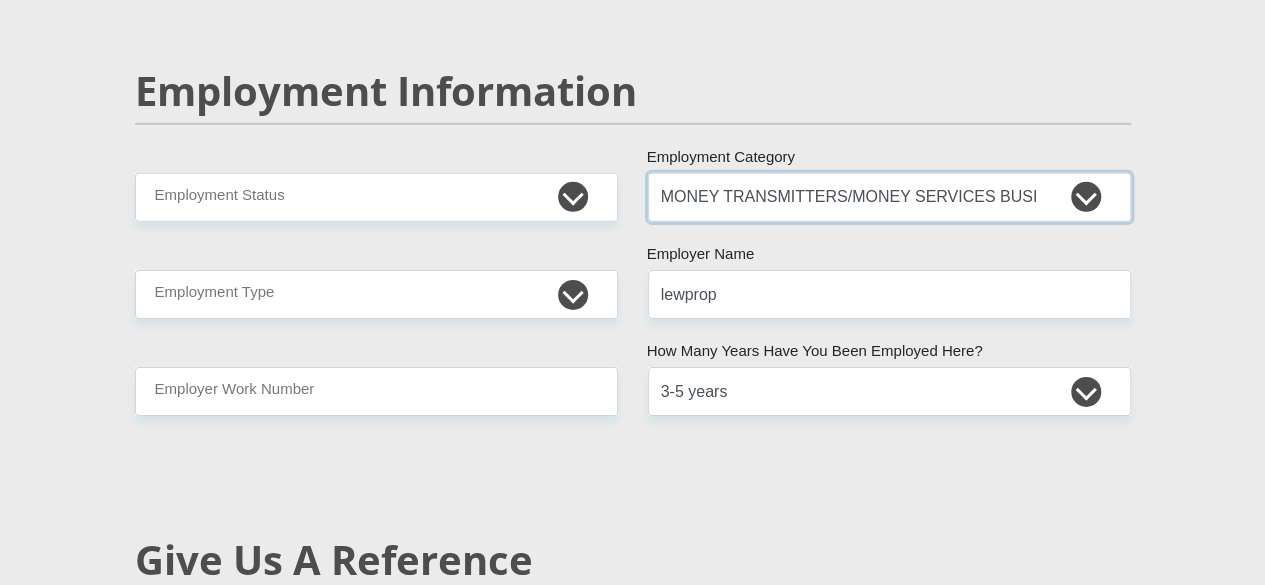 click on "AGRICULTURE
ALCOHOL & TOBACCO
CONSTRUCTION MATERIALS
METALLURGY
EQUIPMENT FOR RENEWABLE ENERGY
SPECIALIZED CONTRACTORS
CAR
GAMING (INCL. INTERNET
OTHER WHOLESALE
UNLICENSED PHARMACEUTICALS
CURRENCY EXCHANGE HOUSES
OTHER FINANCIAL INSTITUTIONS & INSURANCE
REAL ESTATE AGENTS
OIL & GAS
OTHER MATERIALS (E.G. IRON ORE)
PRECIOUS STONES & PRECIOUS METALS
POLITICAL ORGANIZATIONS
RELIGIOUS ORGANIZATIONS(NOT SECTS)
ACTI. HAVING BUSINESS DEAL WITH PUBLIC ADMINISTRATION
LAUNDROMATS" at bounding box center (889, 197) 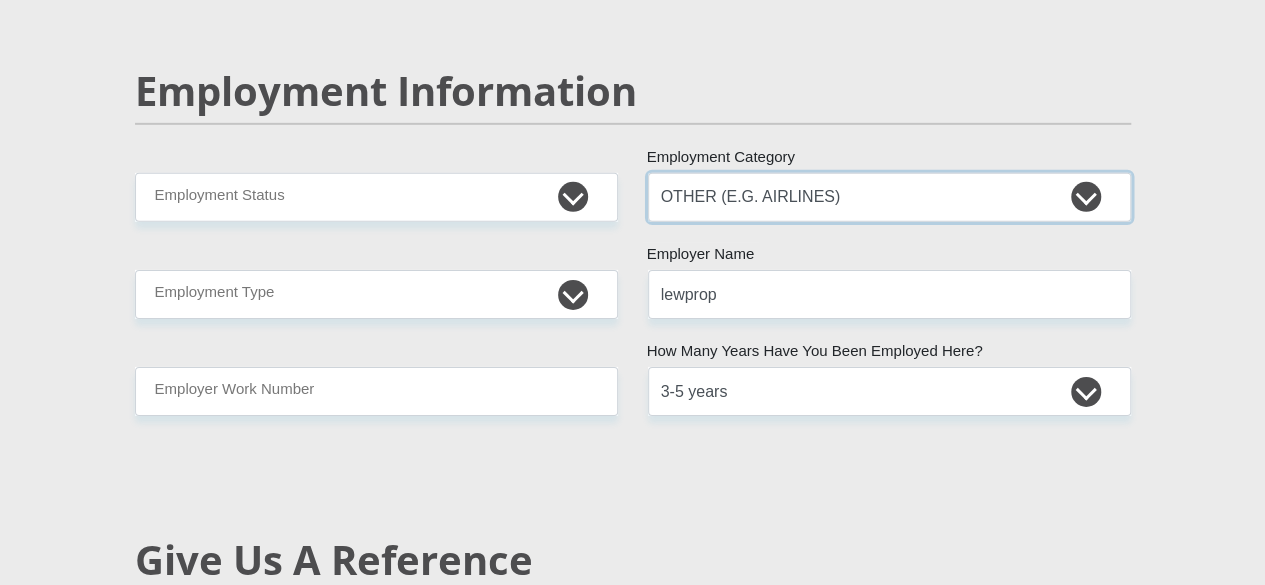 click on "AGRICULTURE
ALCOHOL & TOBACCO
CONSTRUCTION MATERIALS
METALLURGY
EQUIPMENT FOR RENEWABLE ENERGY
SPECIALIZED CONTRACTORS
CAR
GAMING (INCL. INTERNET
OTHER WHOLESALE
UNLICENSED PHARMACEUTICALS
CURRENCY EXCHANGE HOUSES
OTHER FINANCIAL INSTITUTIONS & INSURANCE
REAL ESTATE AGENTS
OIL & GAS
OTHER MATERIALS (E.G. IRON ORE)
PRECIOUS STONES & PRECIOUS METALS
POLITICAL ORGANIZATIONS
RELIGIOUS ORGANIZATIONS(NOT SECTS)
ACTI. HAVING BUSINESS DEAL WITH PUBLIC ADMINISTRATION
LAUNDROMATS" at bounding box center (889, 197) 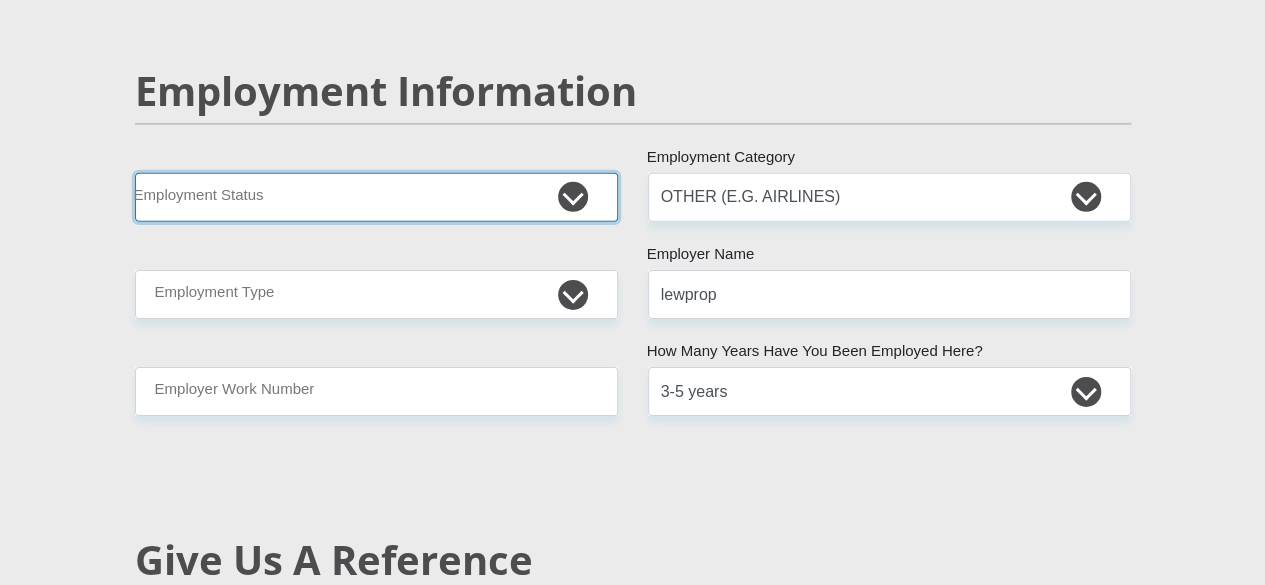 click on "Permanent/Full-time
Part-time/Casual
Contract Worker
Self-Employed
Housewife
Retired
Student
Medically Boarded
Disability
Unemployed" at bounding box center [376, 197] 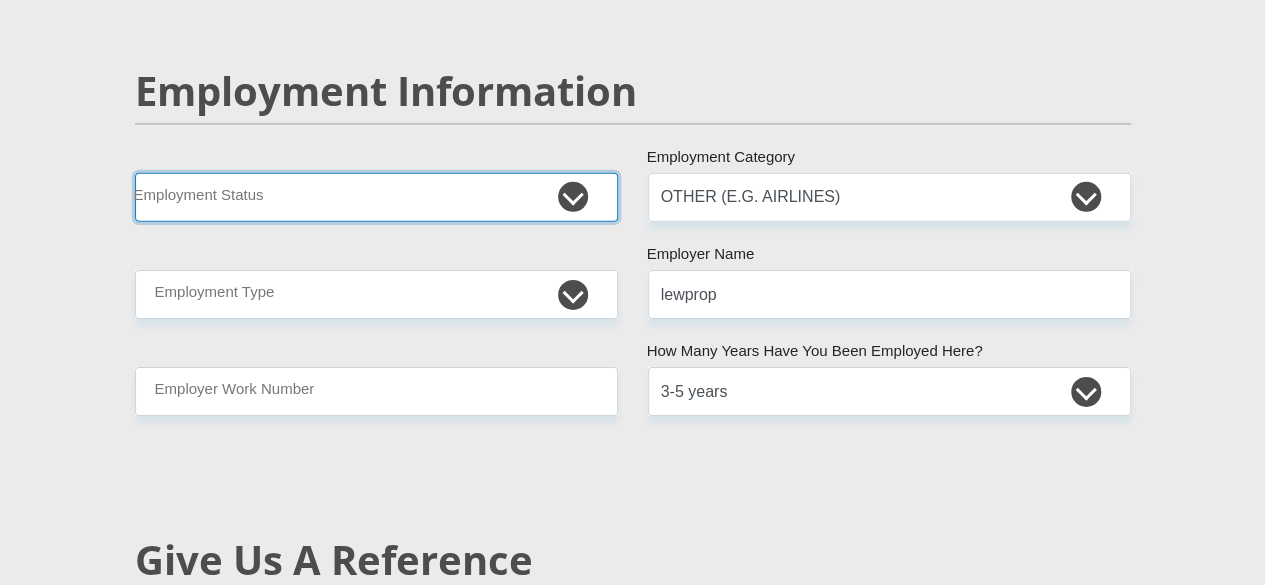select on "1" 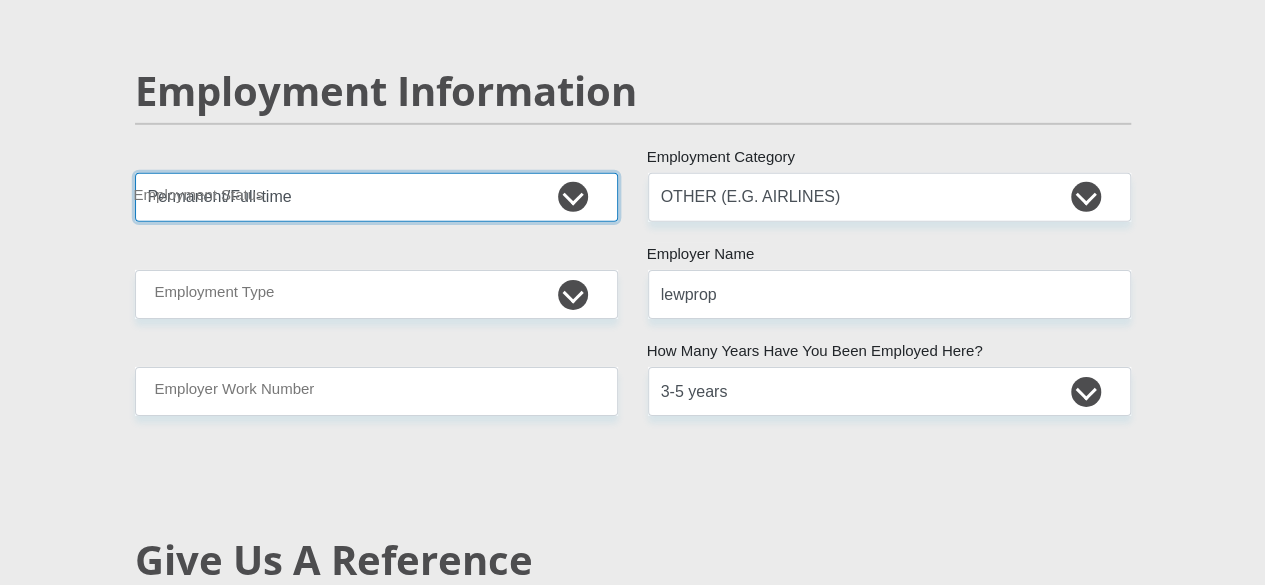 click on "Permanent/Full-time
Part-time/Casual
Contract Worker
Self-Employed
Housewife
Retired
Student
Medically Boarded
Disability
Unemployed" at bounding box center [376, 197] 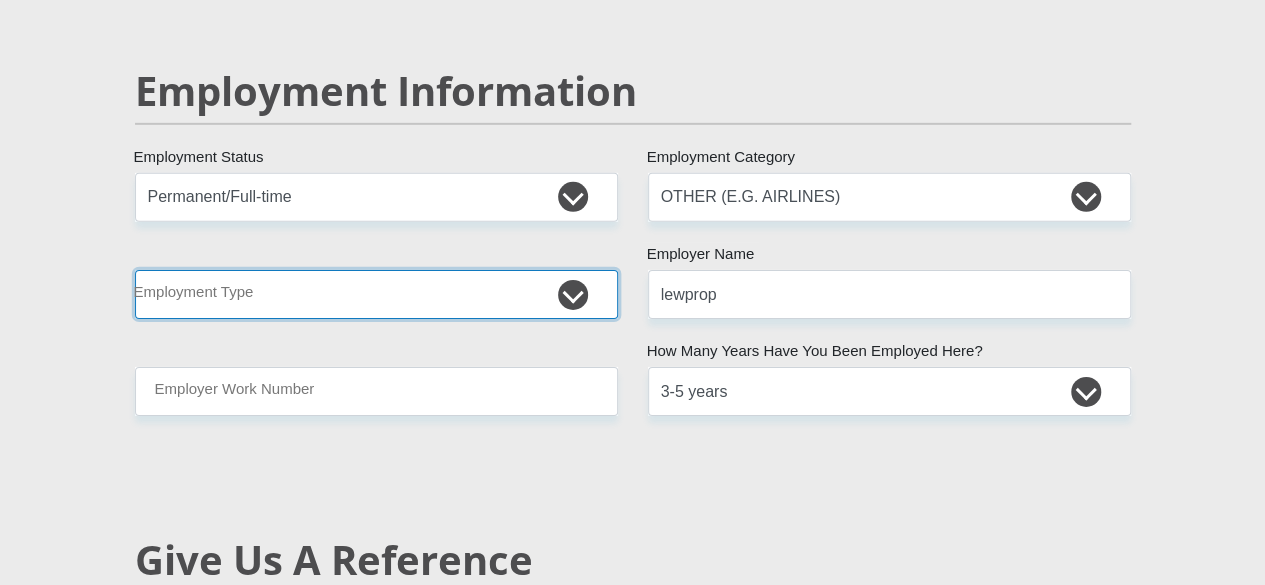 click on "College/Lecturer
Craft Seller
Creative
Driver
Executive
Farmer
Forces - Non Commissioned
Forces - Officer
Hawker
Housewife
Labourer
Licenced Professional
Manager
Miner
Non Licenced Professional
Office Staff/Clerk
Outside Worker
Pensioner
Permanent Teacher
Production/Manufacturing
Sales
Self-Employed
Semi-Professional Worker
Service Industry  Social Worker  Student" at bounding box center [376, 294] 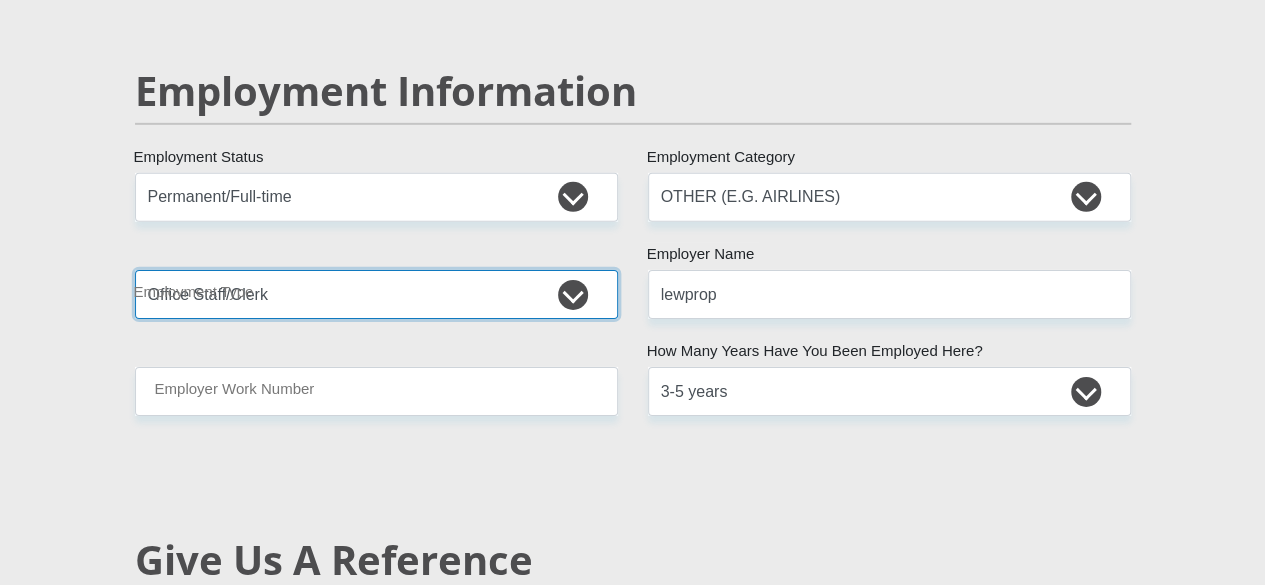 click on "College/Lecturer
Craft Seller
Creative
Driver
Executive
Farmer
Forces - Non Commissioned
Forces - Officer
Hawker
Housewife
Labourer
Licenced Professional
Manager
Miner
Non Licenced Professional
Office Staff/Clerk
Outside Worker
Pensioner
Permanent Teacher
Production/Manufacturing
Sales
Self-Employed
Semi-Professional Worker
Service Industry  Social Worker  Student" at bounding box center (376, 294) 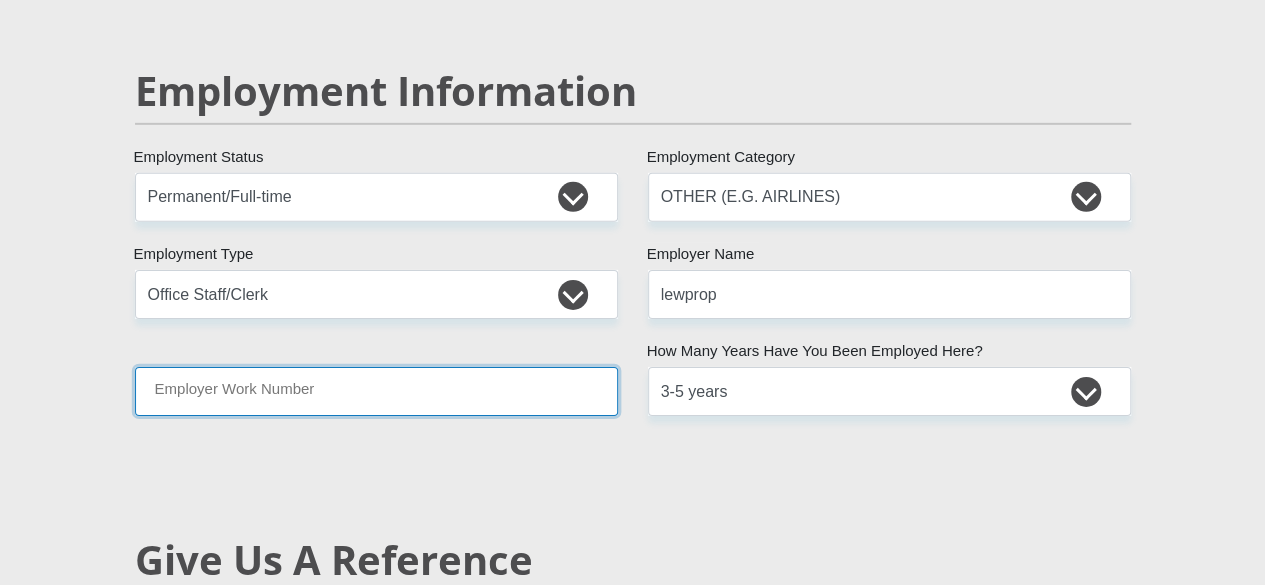 click on "Employer Work Number" at bounding box center (376, 391) 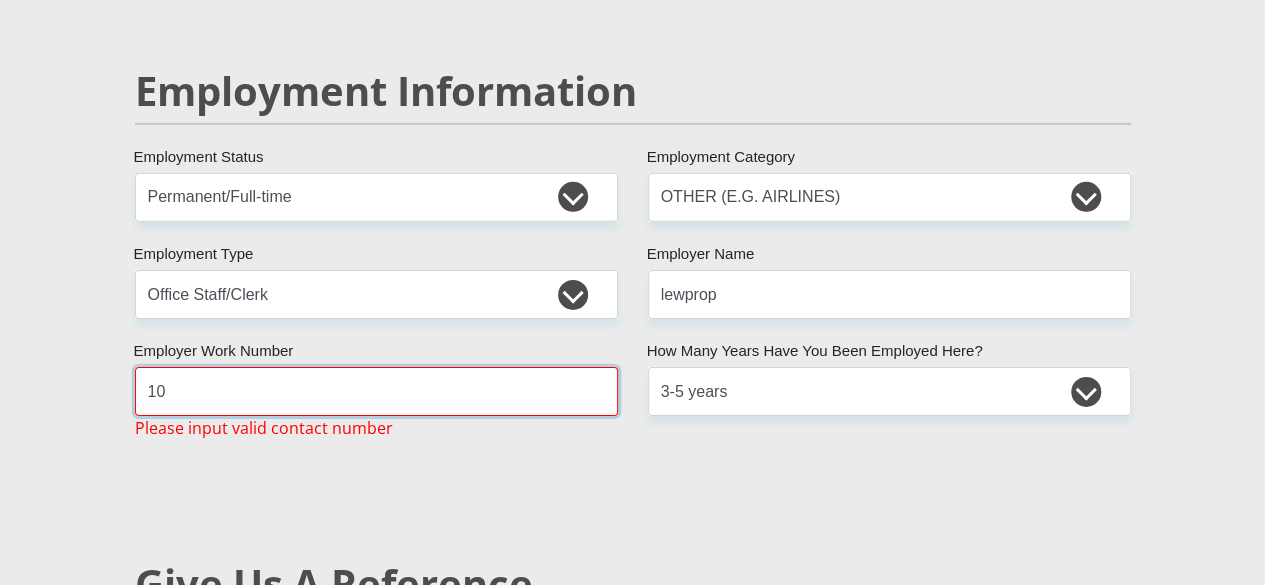 type on "1" 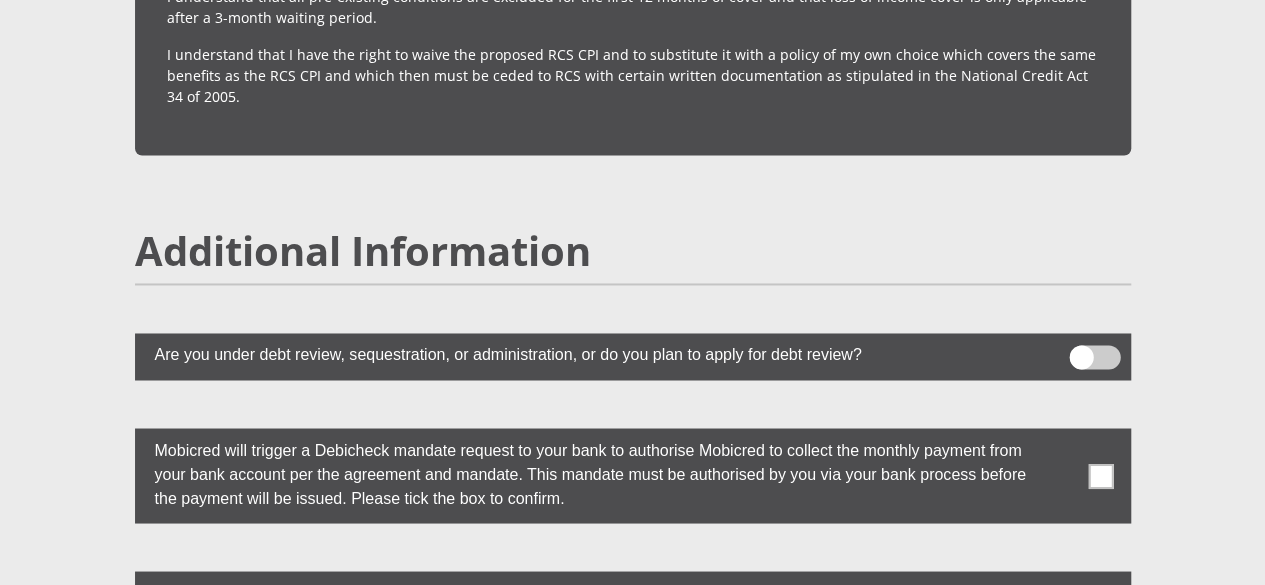 scroll, scrollTop: 5333, scrollLeft: 0, axis: vertical 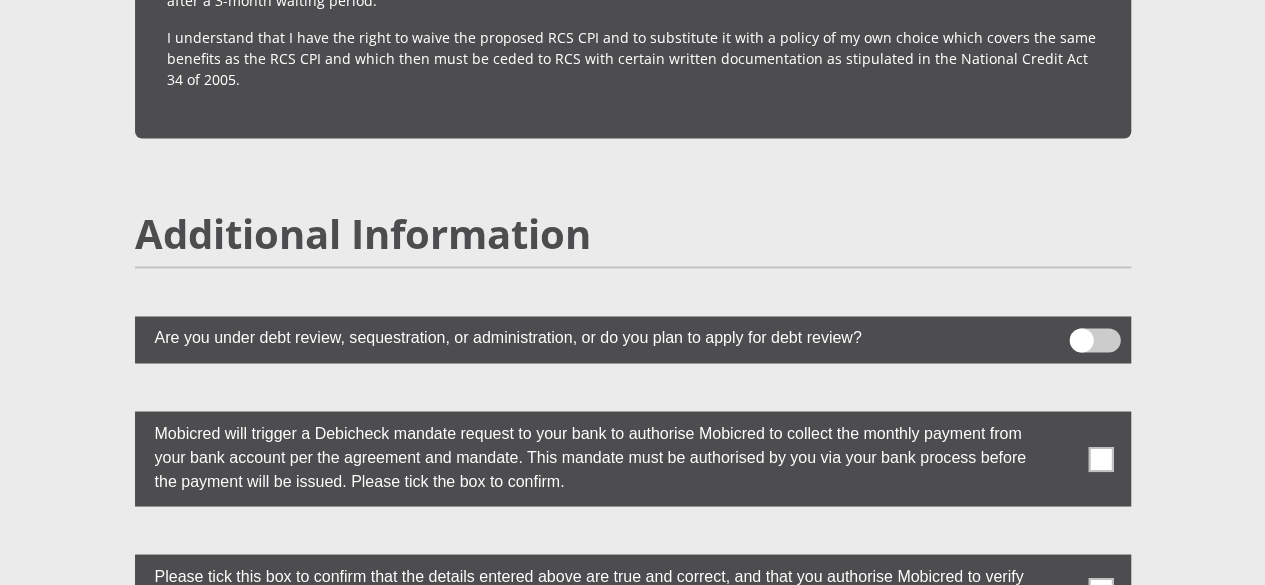 type on "[ID_NUMBER]" 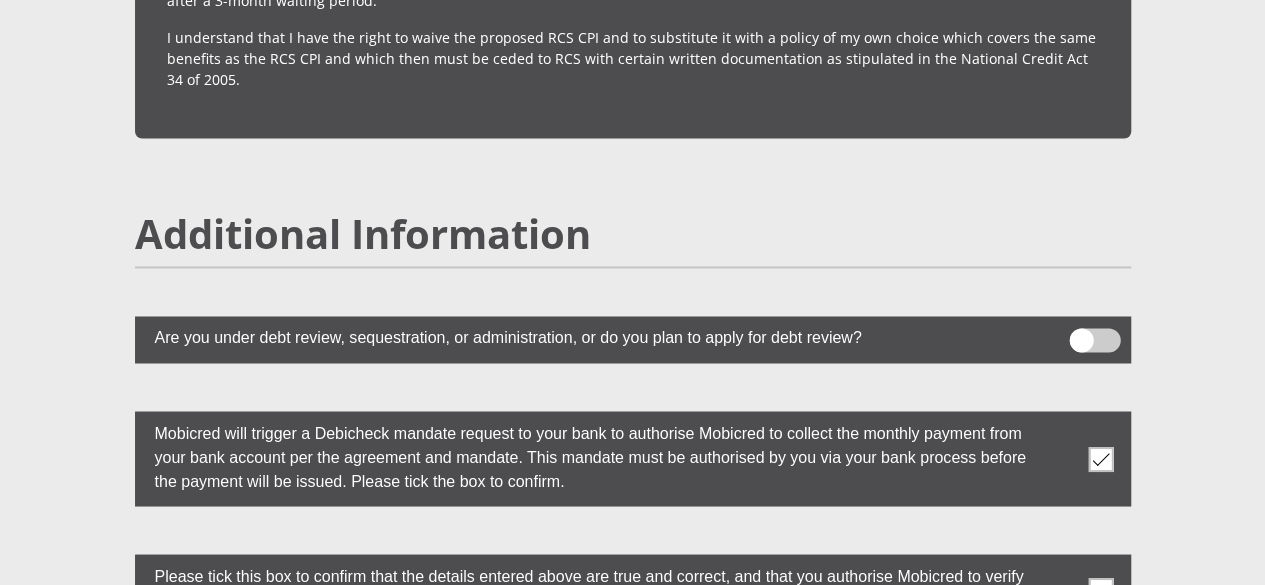 click at bounding box center (633, 589) 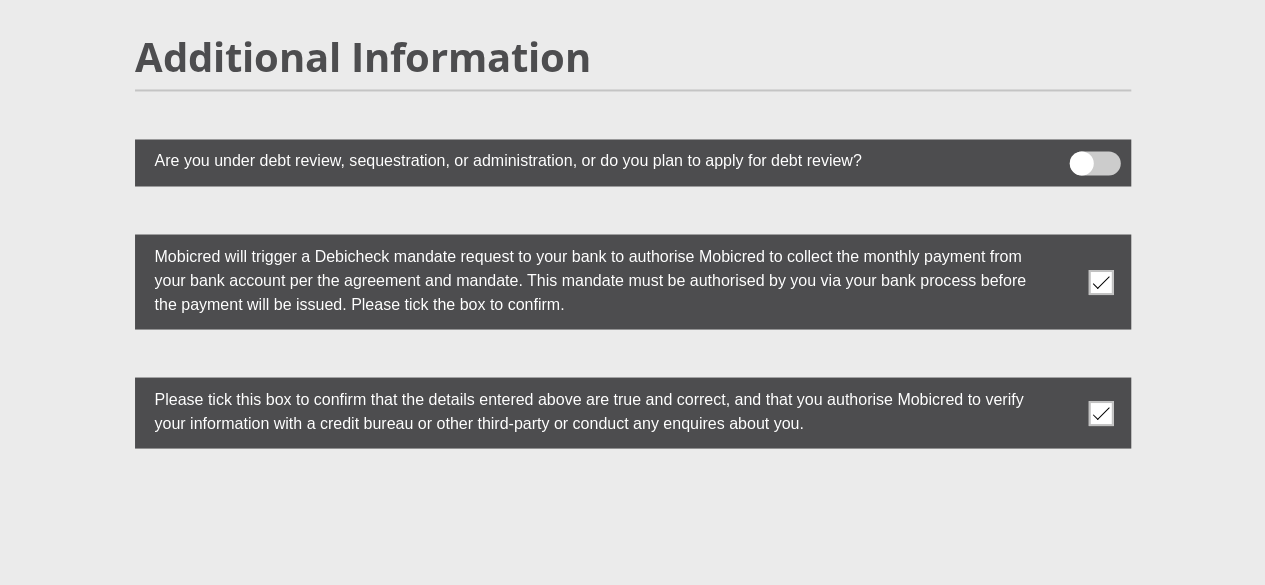 scroll, scrollTop: 5533, scrollLeft: 0, axis: vertical 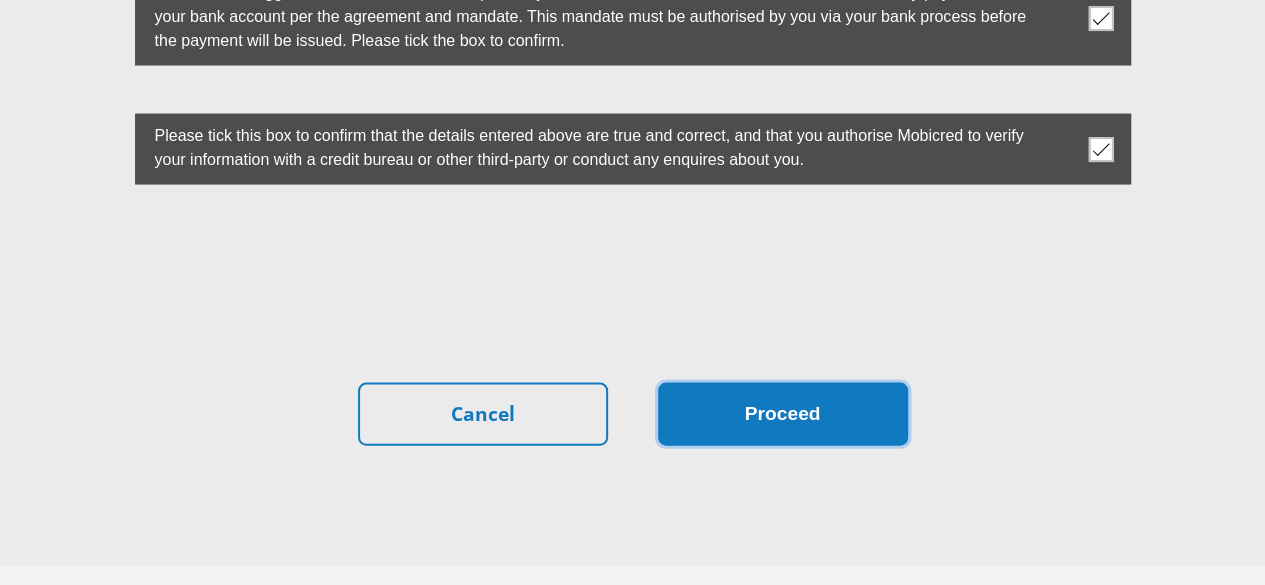 click on "Proceed" at bounding box center [783, 414] 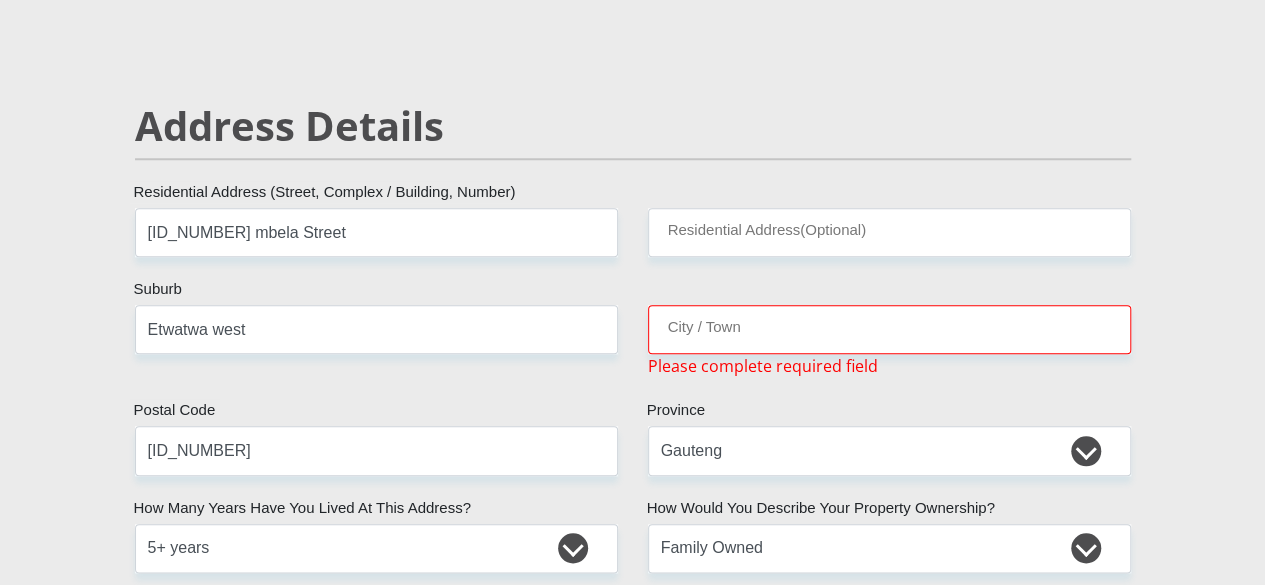 scroll, scrollTop: 847, scrollLeft: 0, axis: vertical 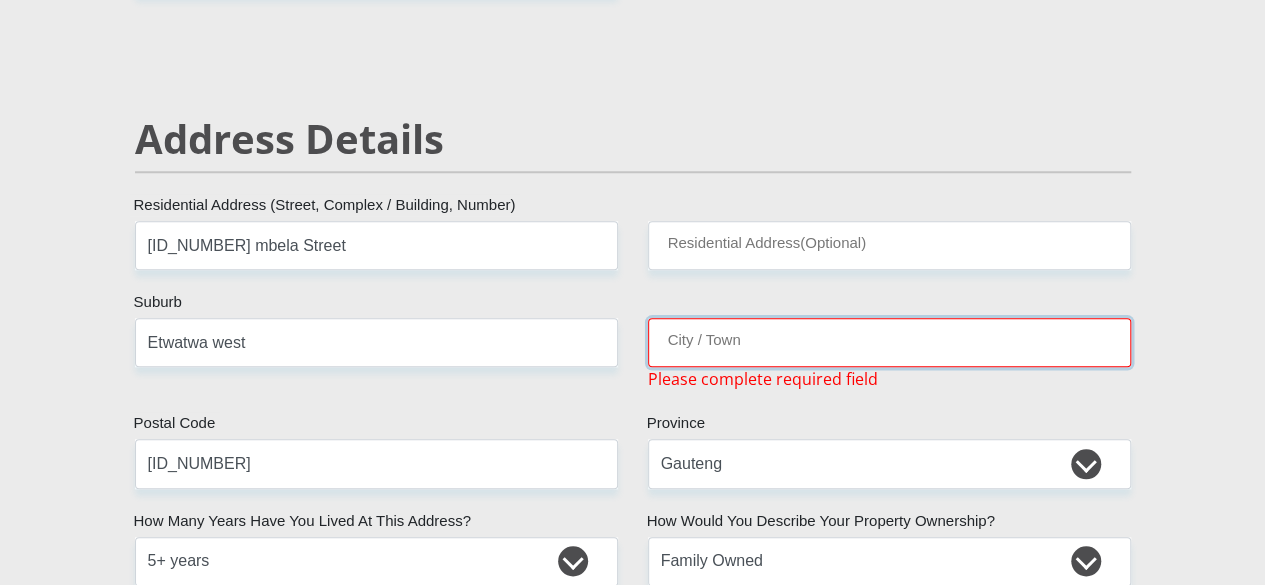 click on "City / Town" at bounding box center (889, 342) 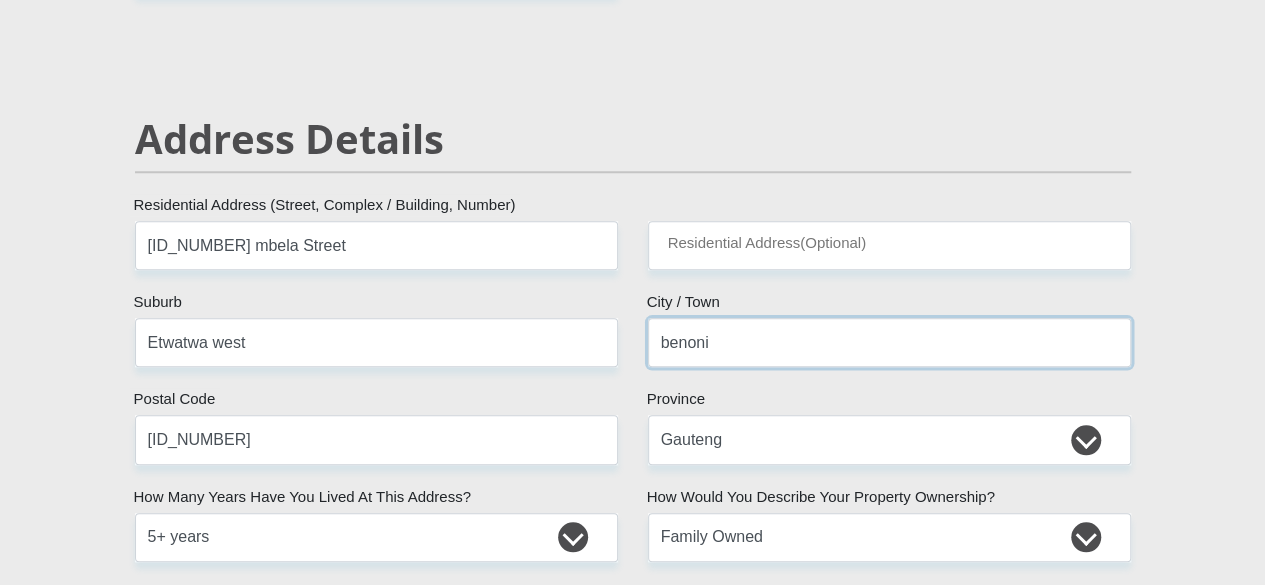 type on "benoni" 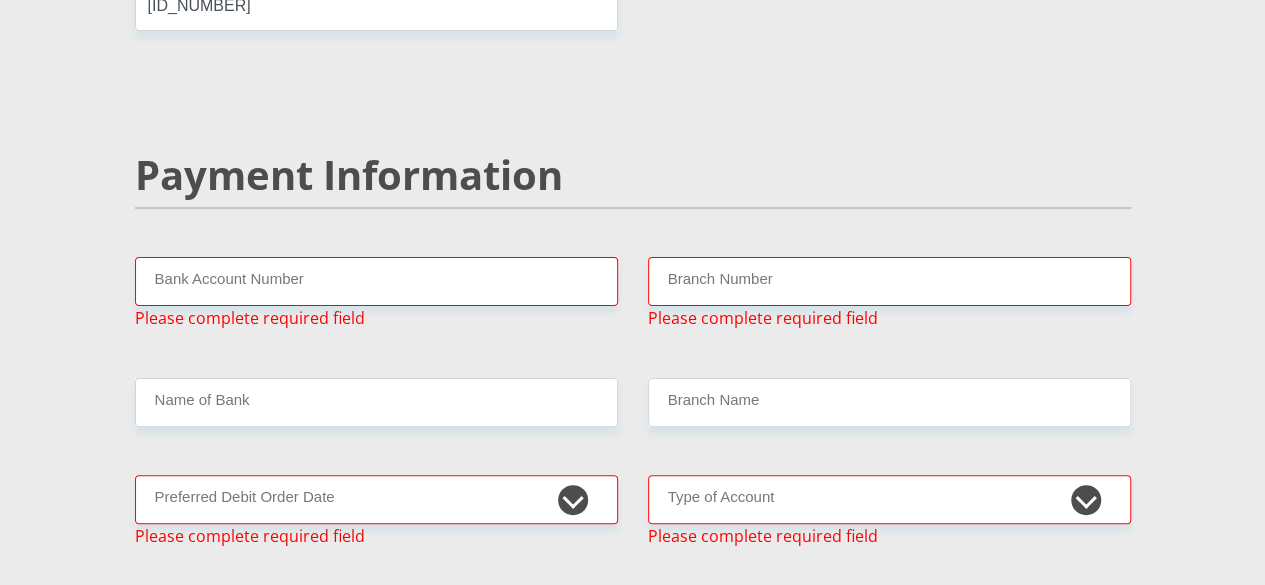 scroll, scrollTop: 3912, scrollLeft: 0, axis: vertical 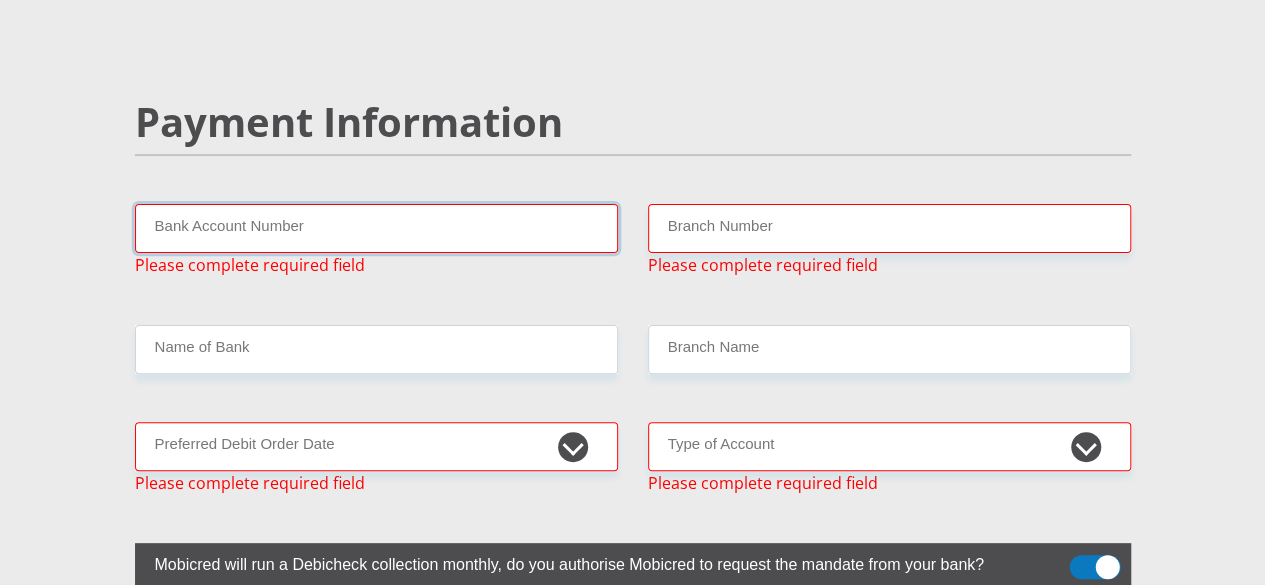 click on "Bank Account Number" at bounding box center (376, 228) 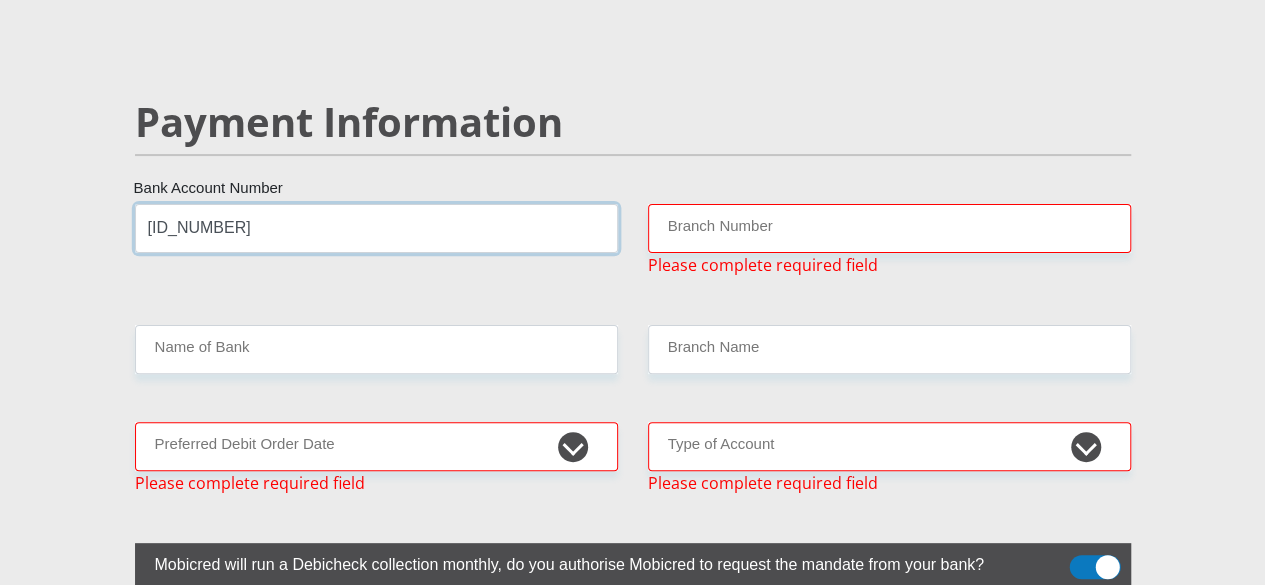 type on "[ID_NUMBER]" 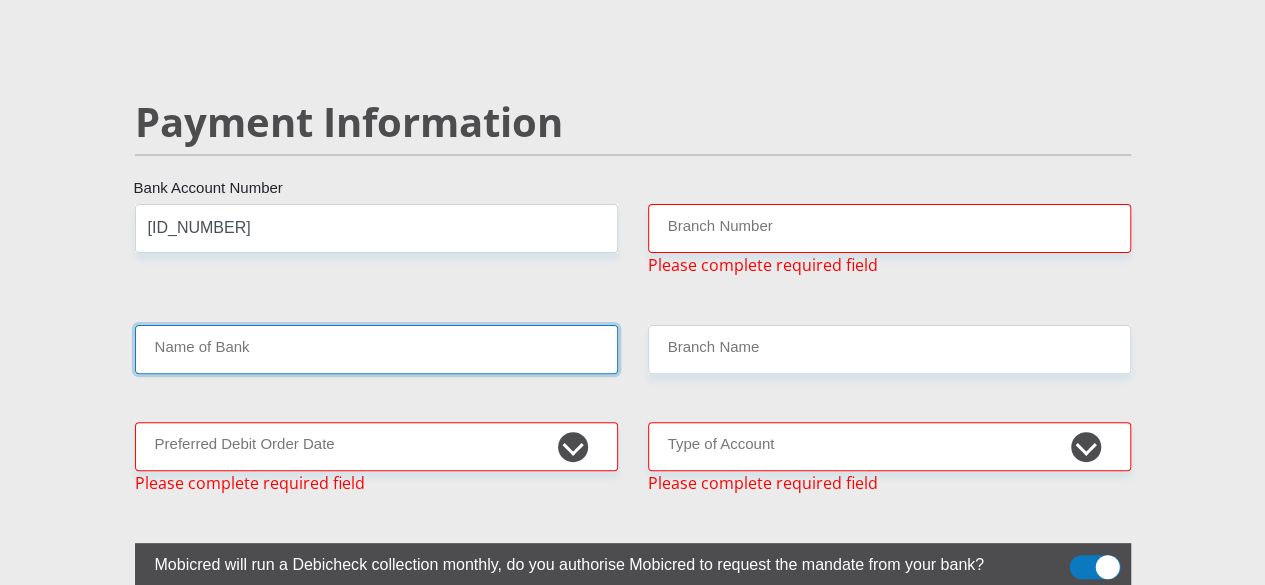 click on "Name of Bank" at bounding box center [376, 349] 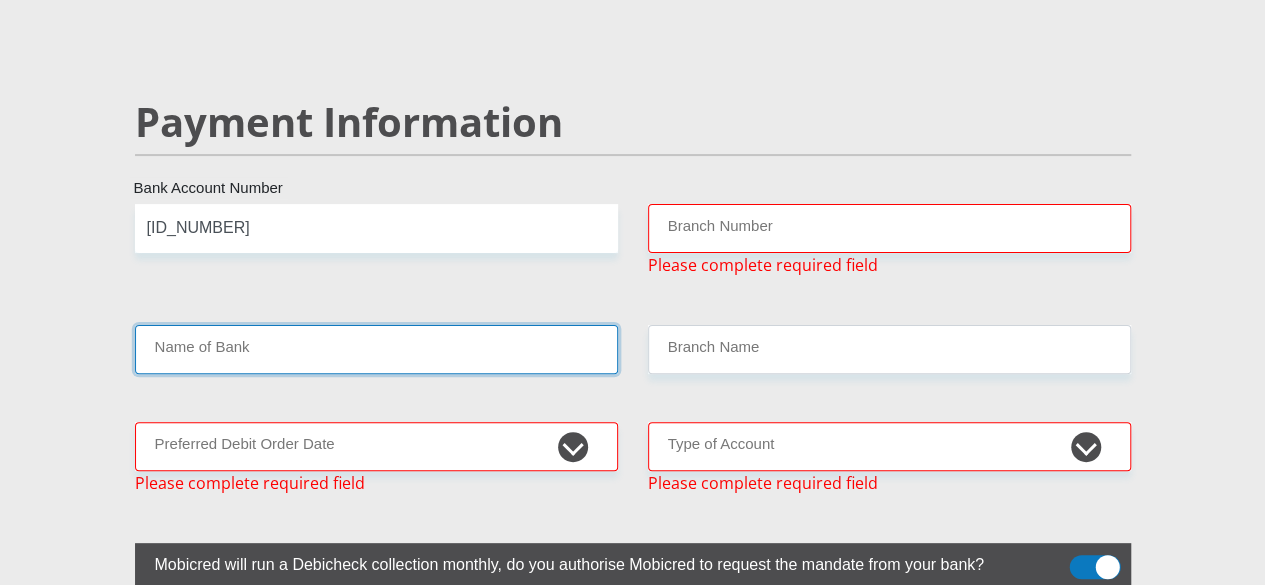 click on "Name of Bank" at bounding box center (376, 349) 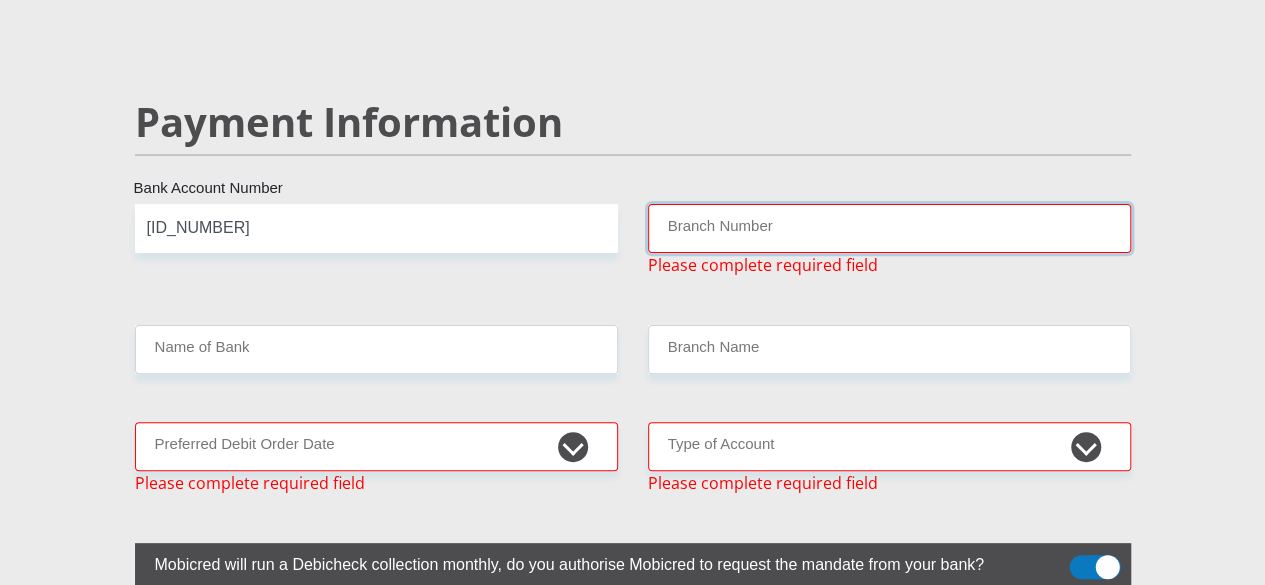 click on "Branch Number" at bounding box center (889, 228) 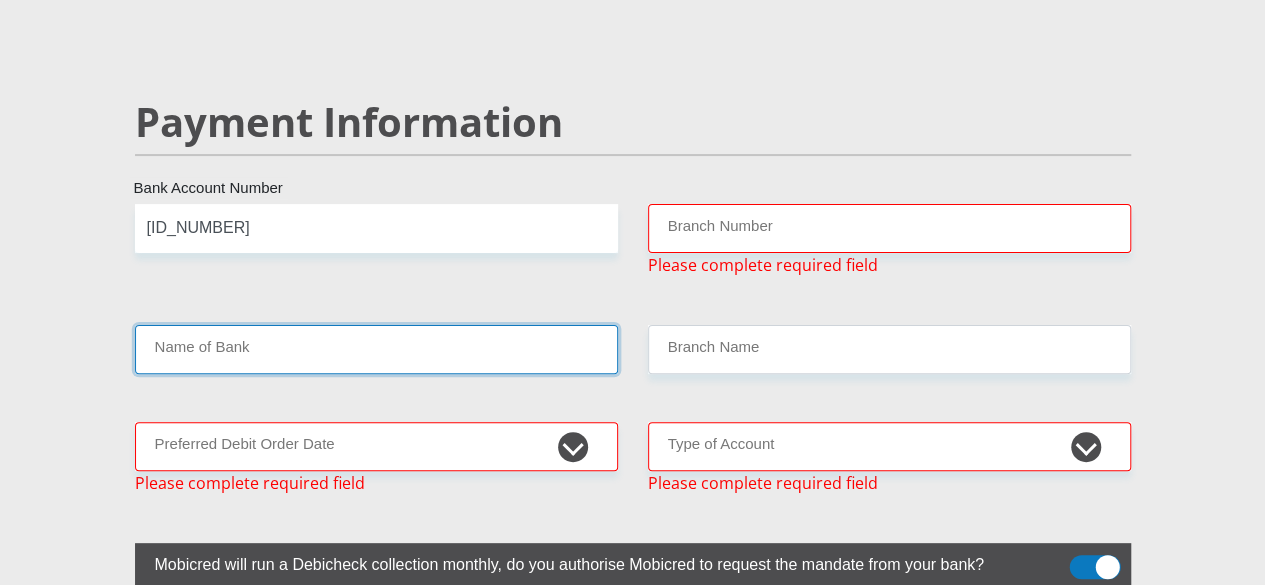 click on "Name of Bank" at bounding box center (376, 349) 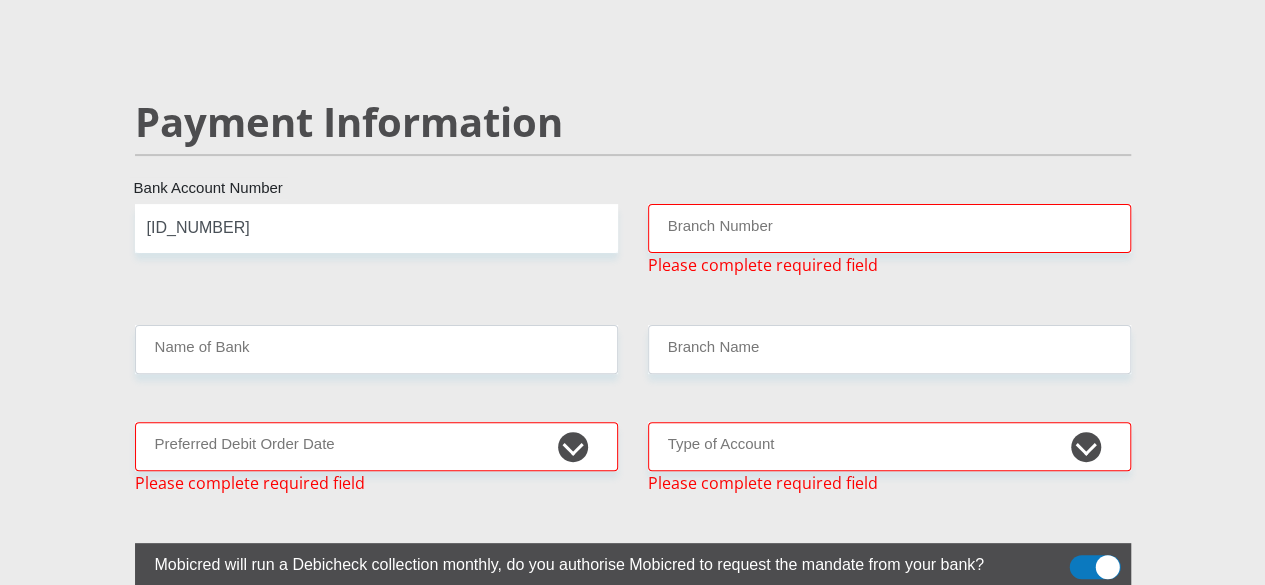 scroll, scrollTop: 5714, scrollLeft: 0, axis: vertical 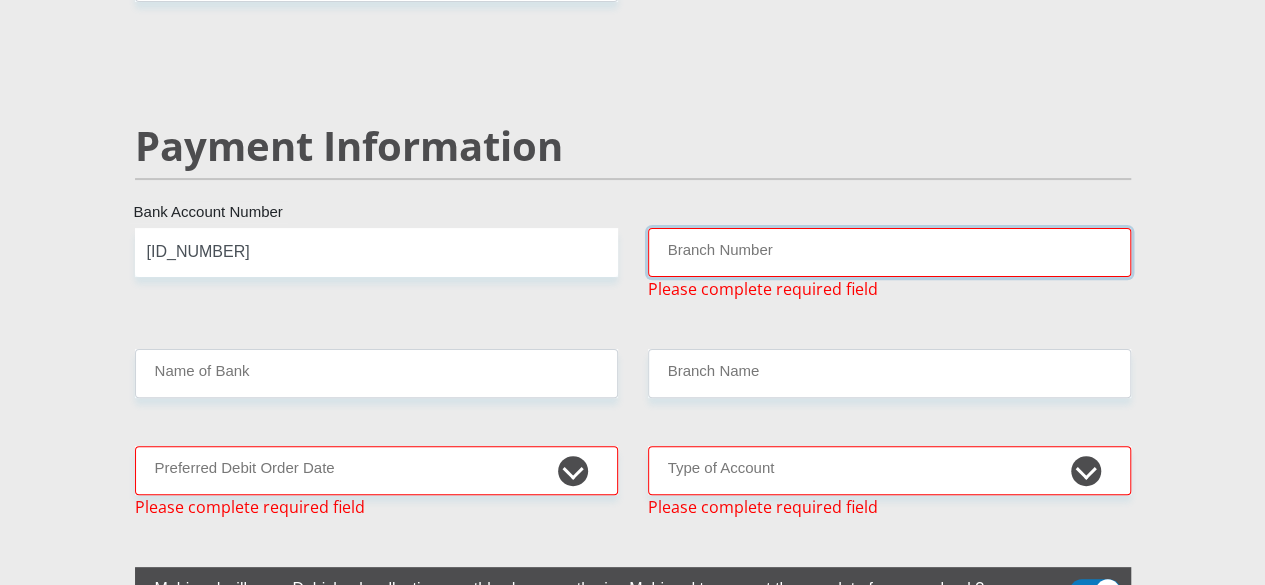 click on "Branch Number" at bounding box center (889, 252) 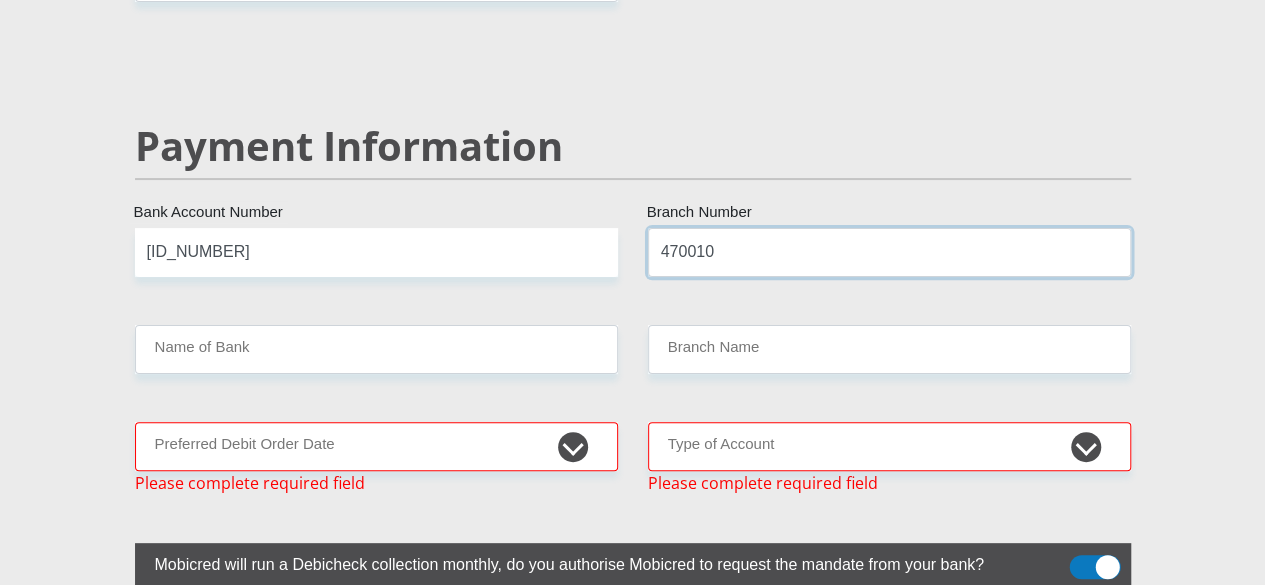 type on "470010" 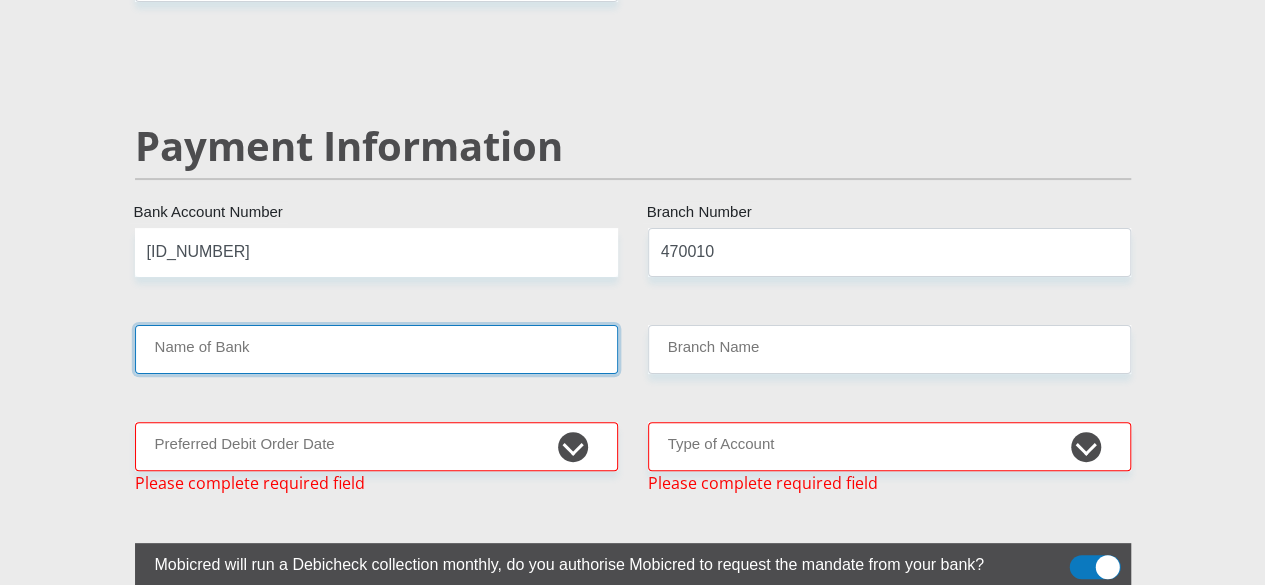 click on "Name of Bank" at bounding box center (376, 349) 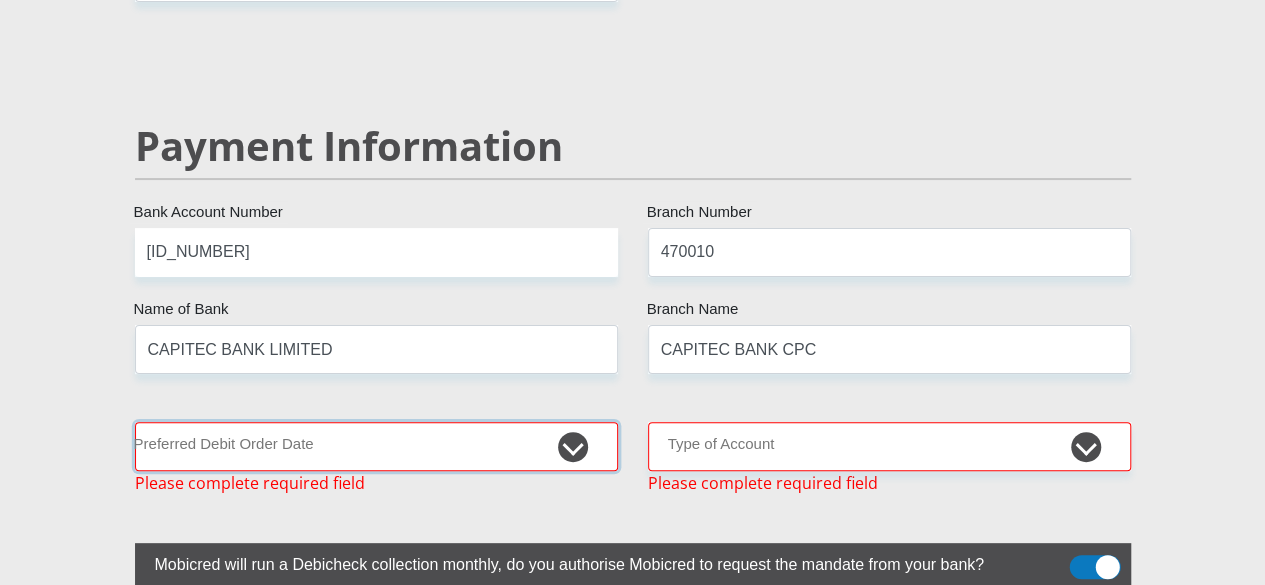 click on "1st
2nd
3rd
4th
5th
7th
18th
19th
20th
21st
22nd
23rd
24th
25th
26th
27th
28th
29th
30th" at bounding box center (376, 446) 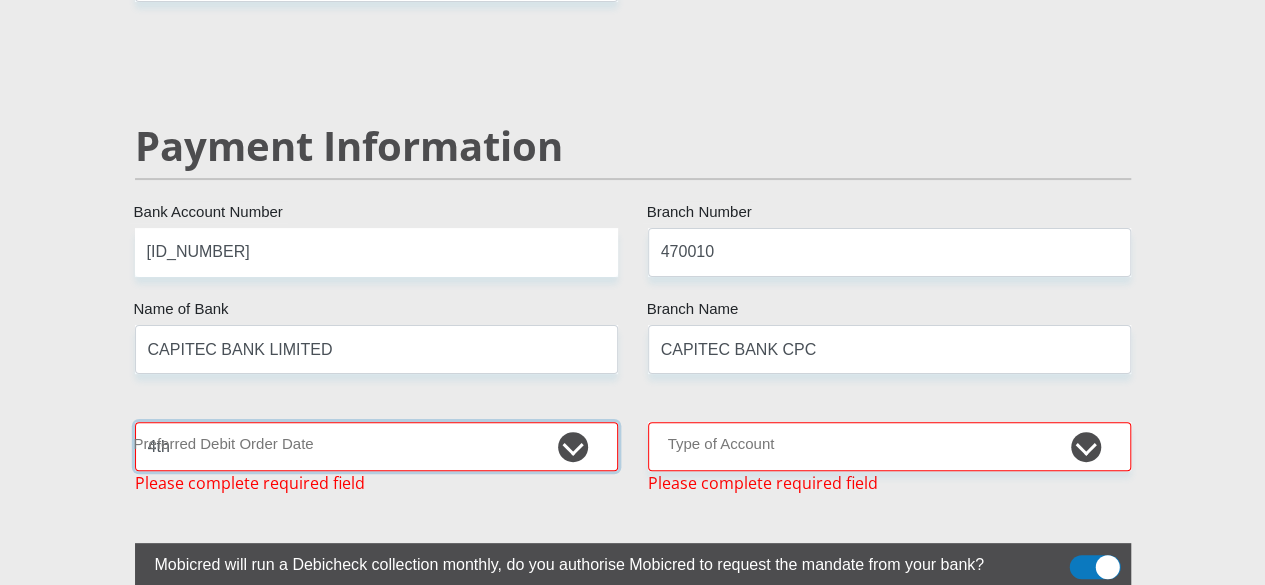 click on "1st
2nd
3rd
4th
5th
7th
18th
19th
20th
21st
22nd
23rd
24th
25th
26th
27th
28th
29th
30th" at bounding box center [376, 446] 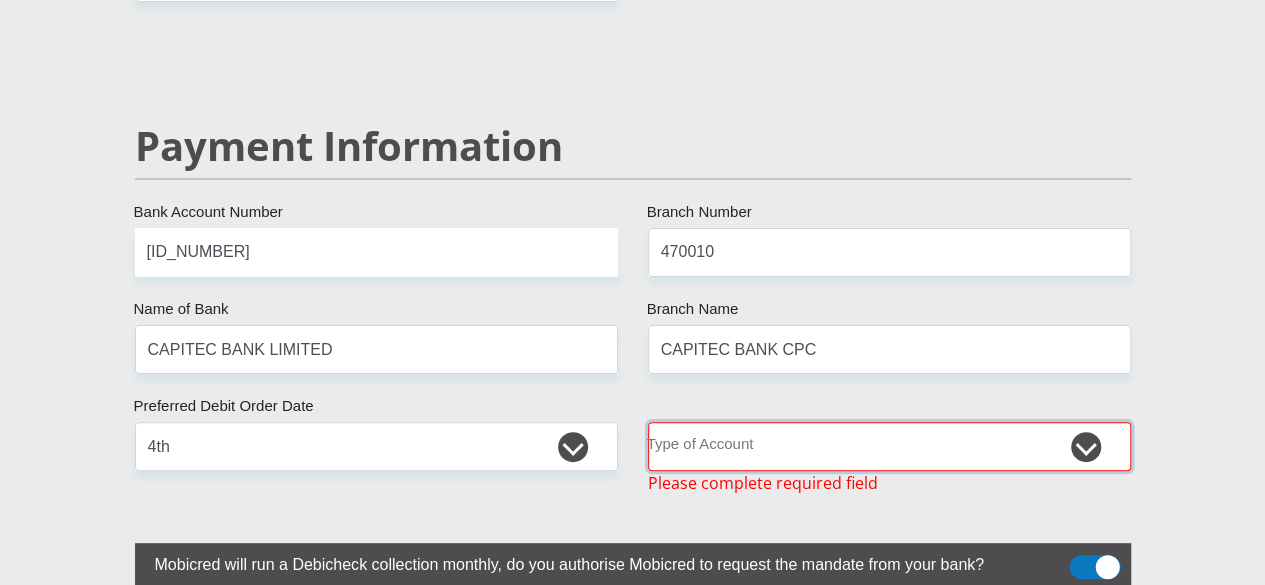 click on "Cheque
Savings" at bounding box center (889, 446) 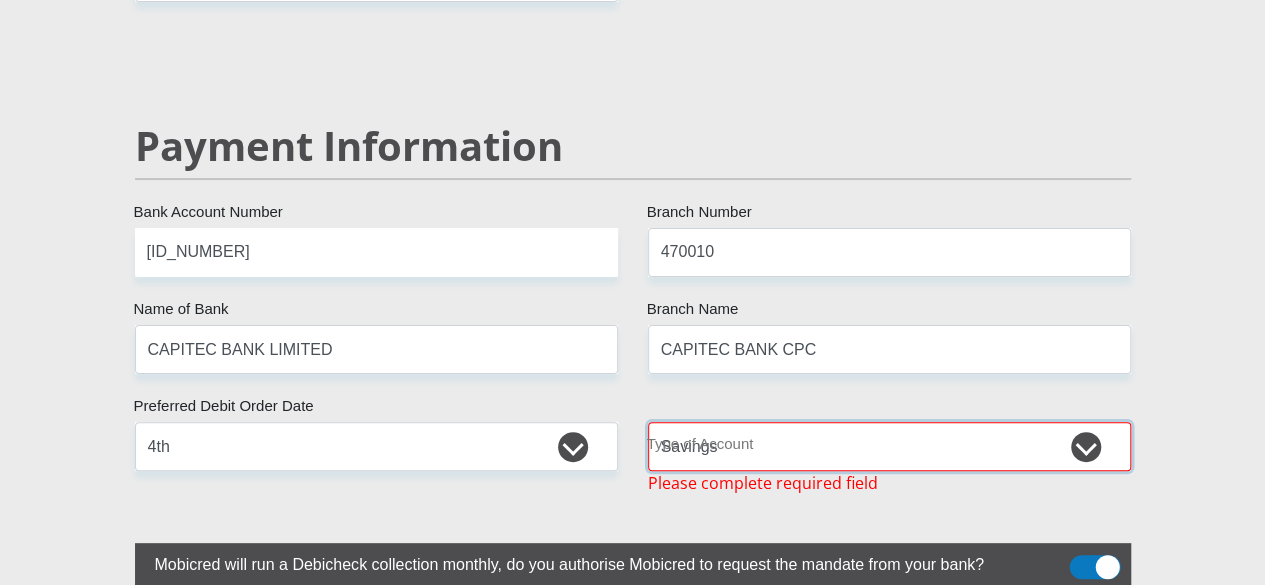 click on "Cheque
Savings" at bounding box center (889, 446) 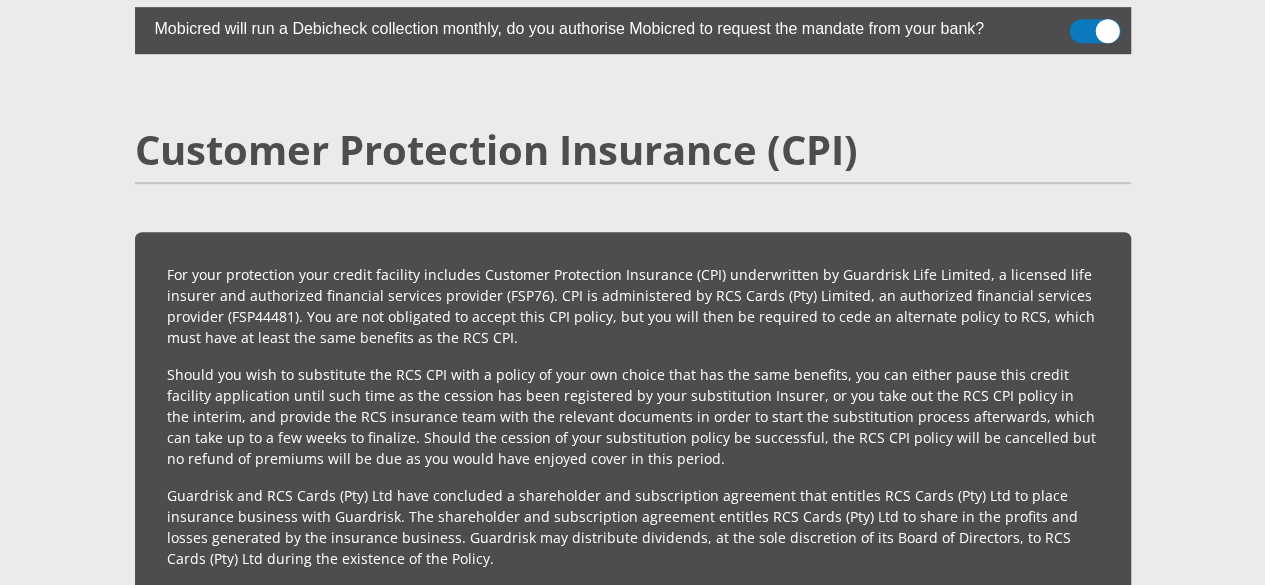 scroll, scrollTop: 4912, scrollLeft: 0, axis: vertical 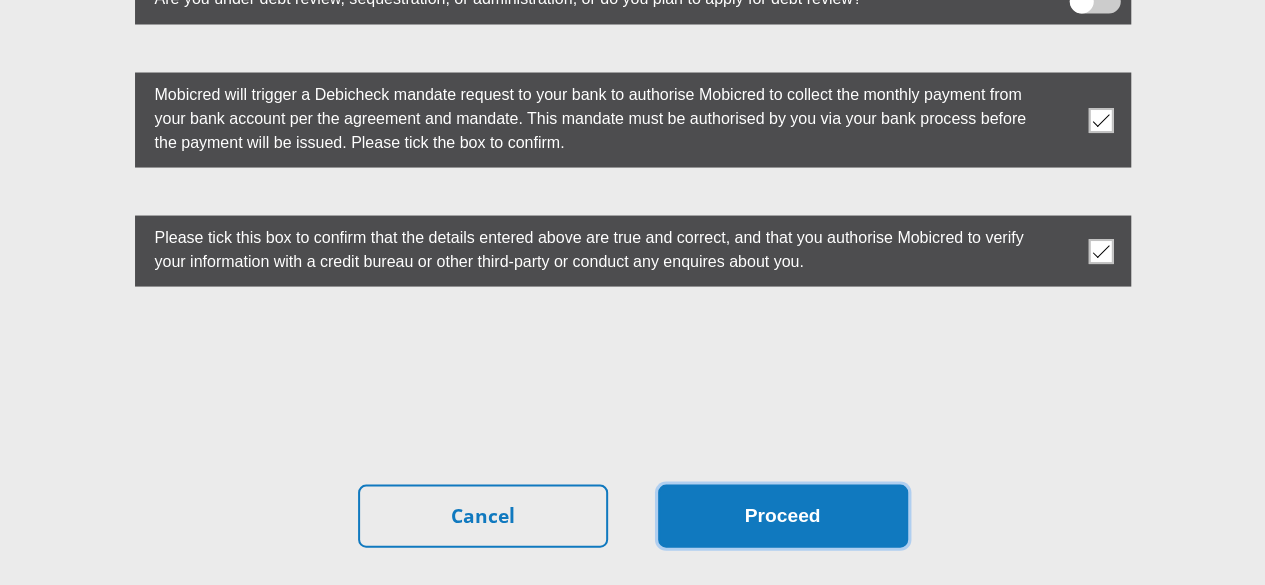click on "Proceed" at bounding box center (783, 515) 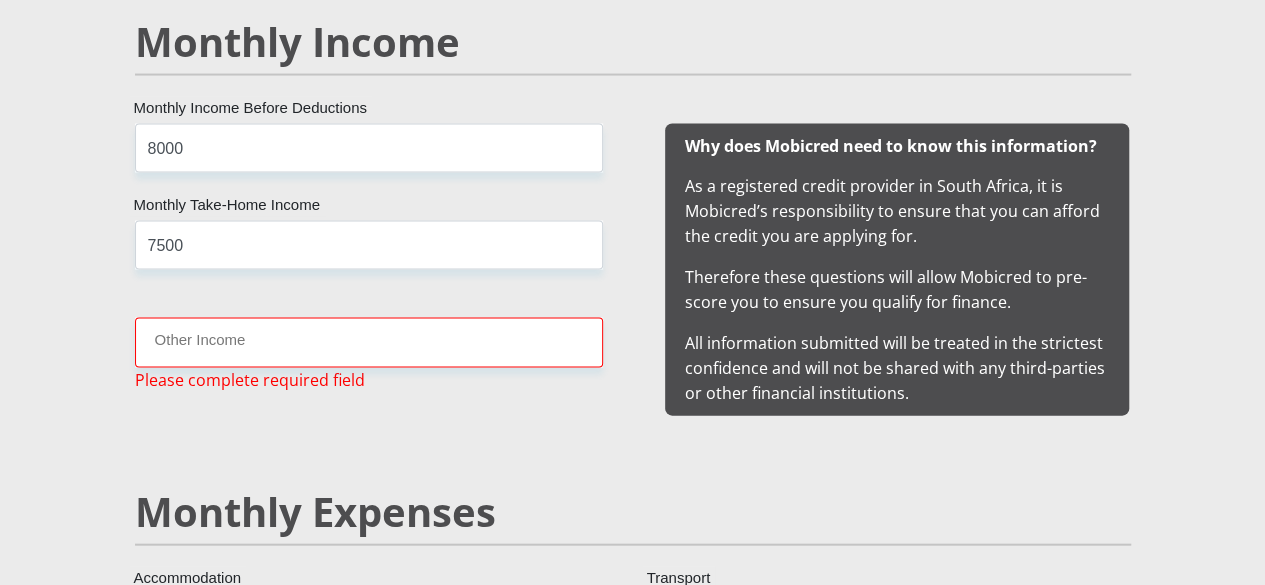 scroll, scrollTop: 1981, scrollLeft: 0, axis: vertical 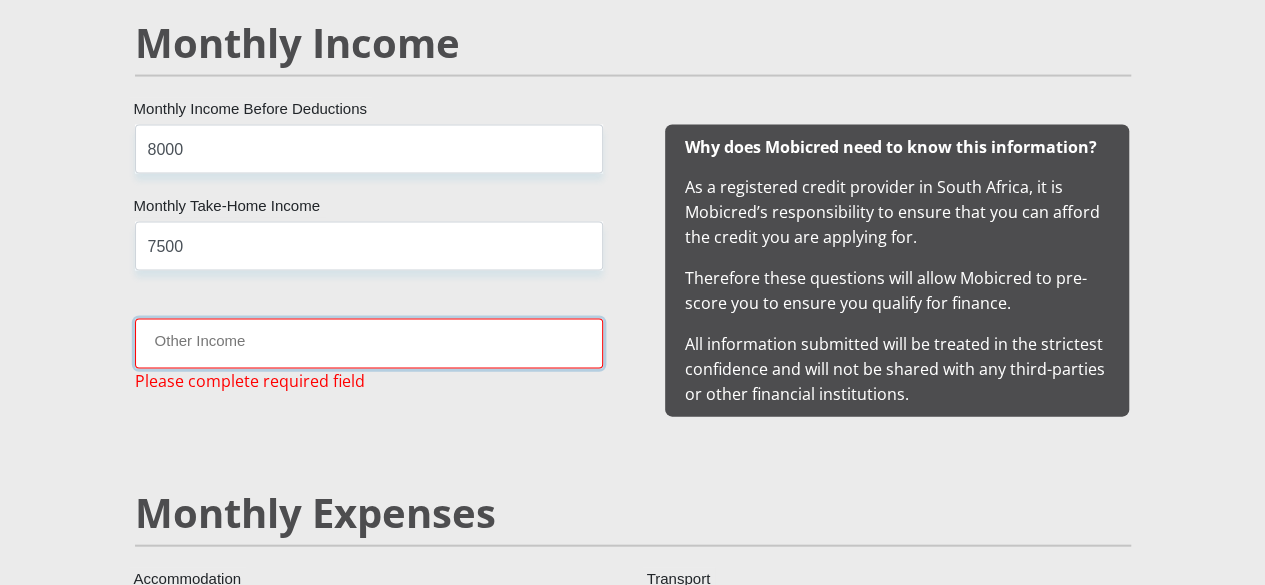 click on "Other Income" at bounding box center (369, 343) 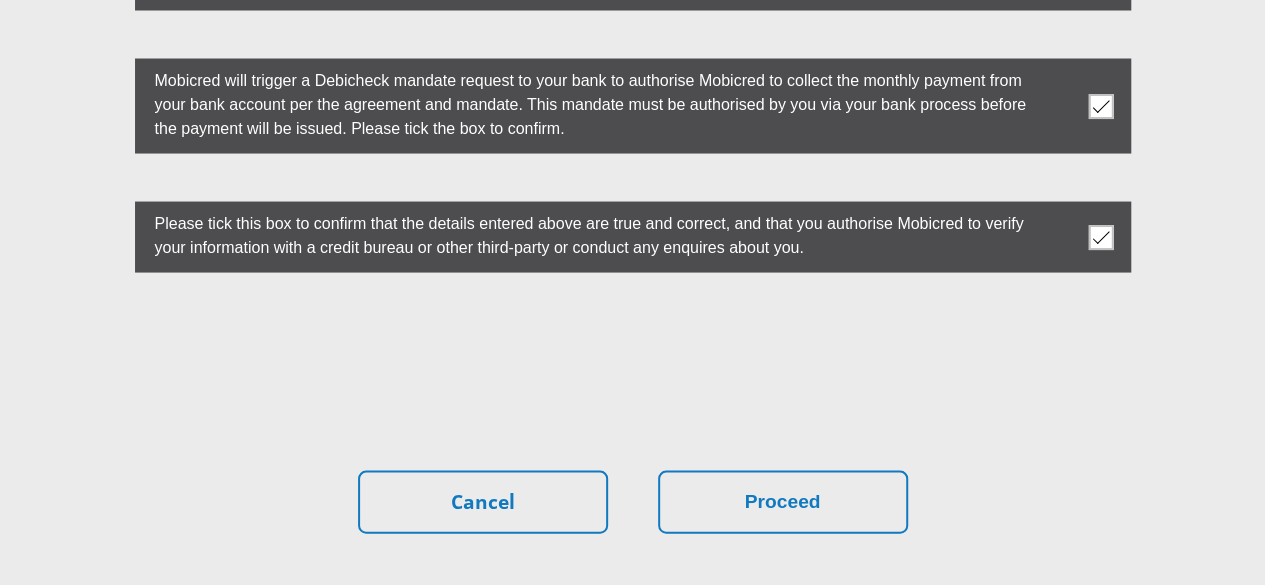 scroll, scrollTop: 5774, scrollLeft: 0, axis: vertical 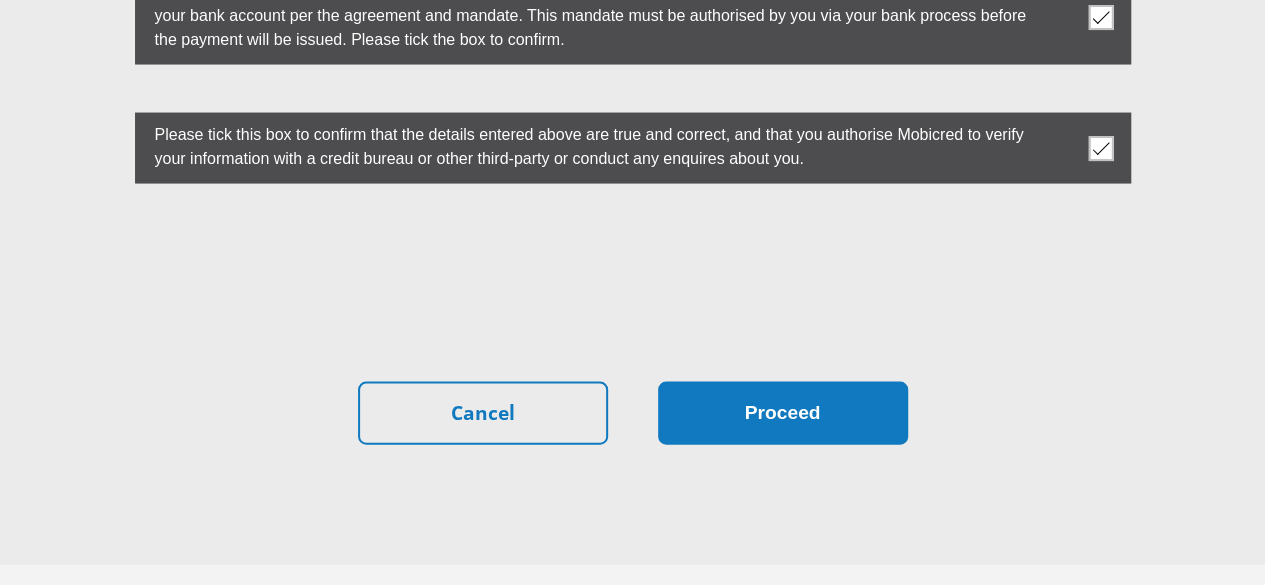 type on "1500" 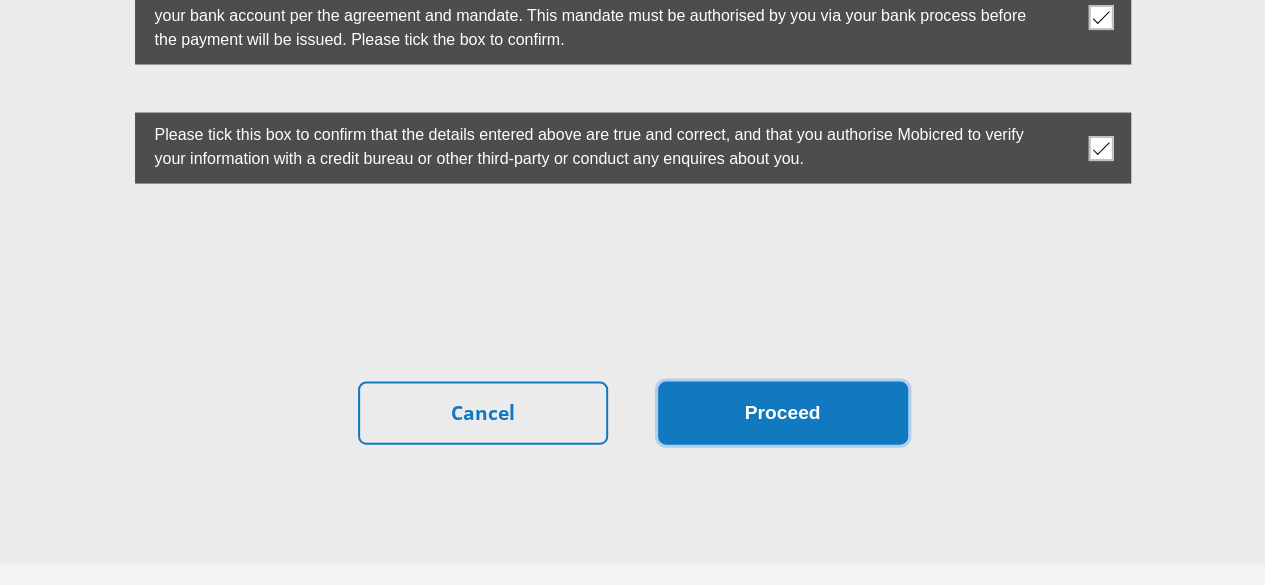 click on "Proceed" at bounding box center [783, 413] 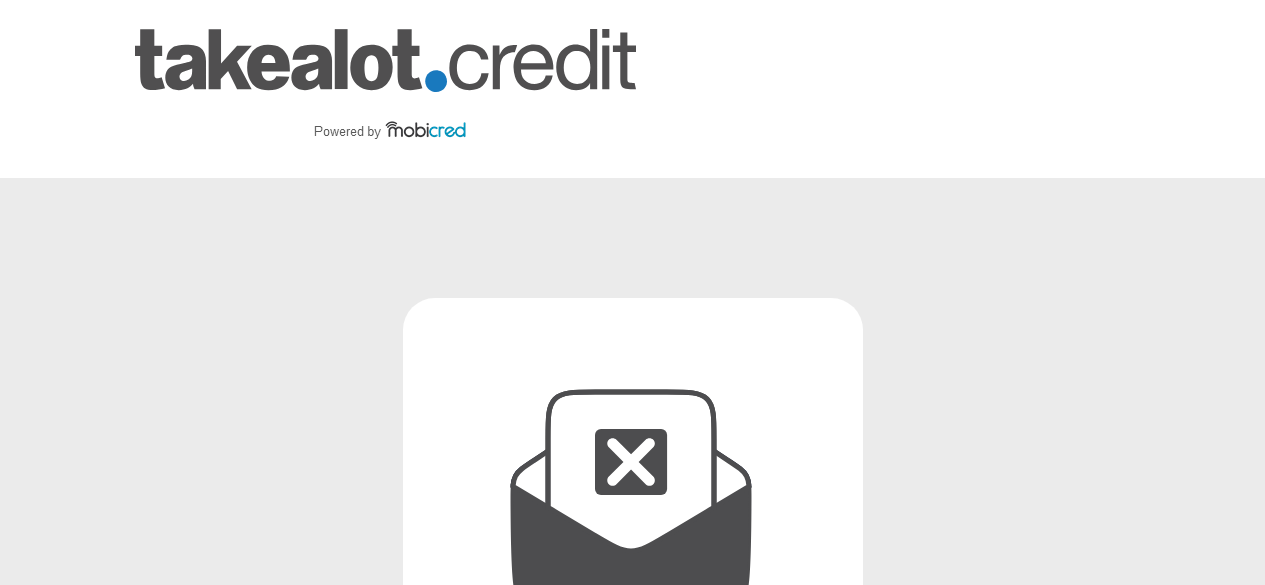 scroll, scrollTop: 0, scrollLeft: 0, axis: both 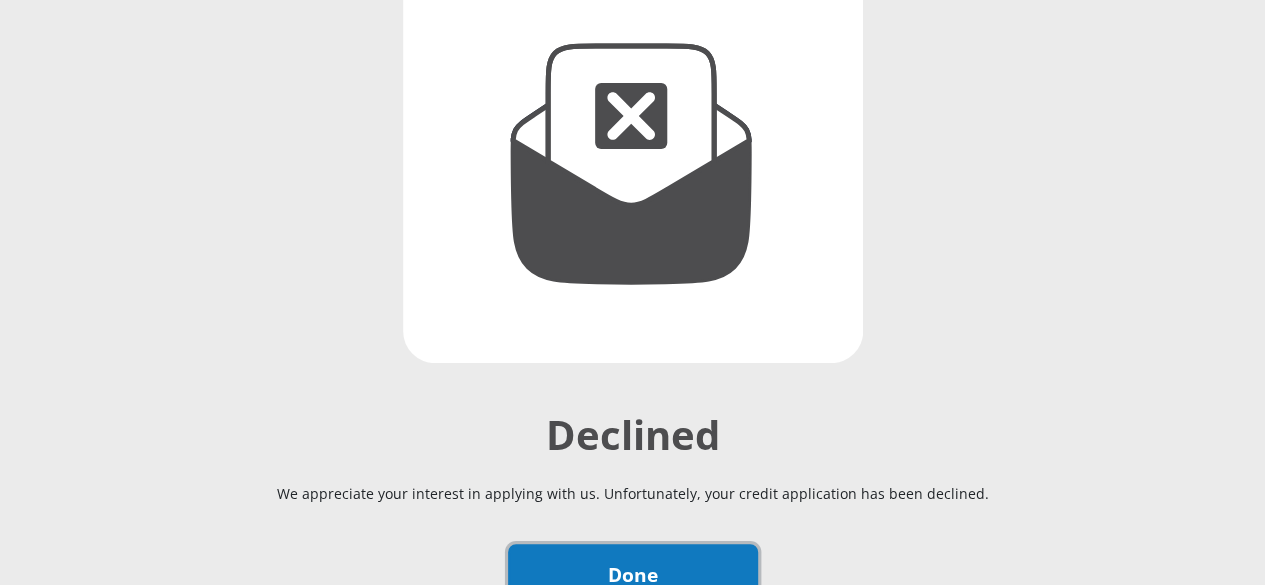 click on "Done" at bounding box center [633, 575] 